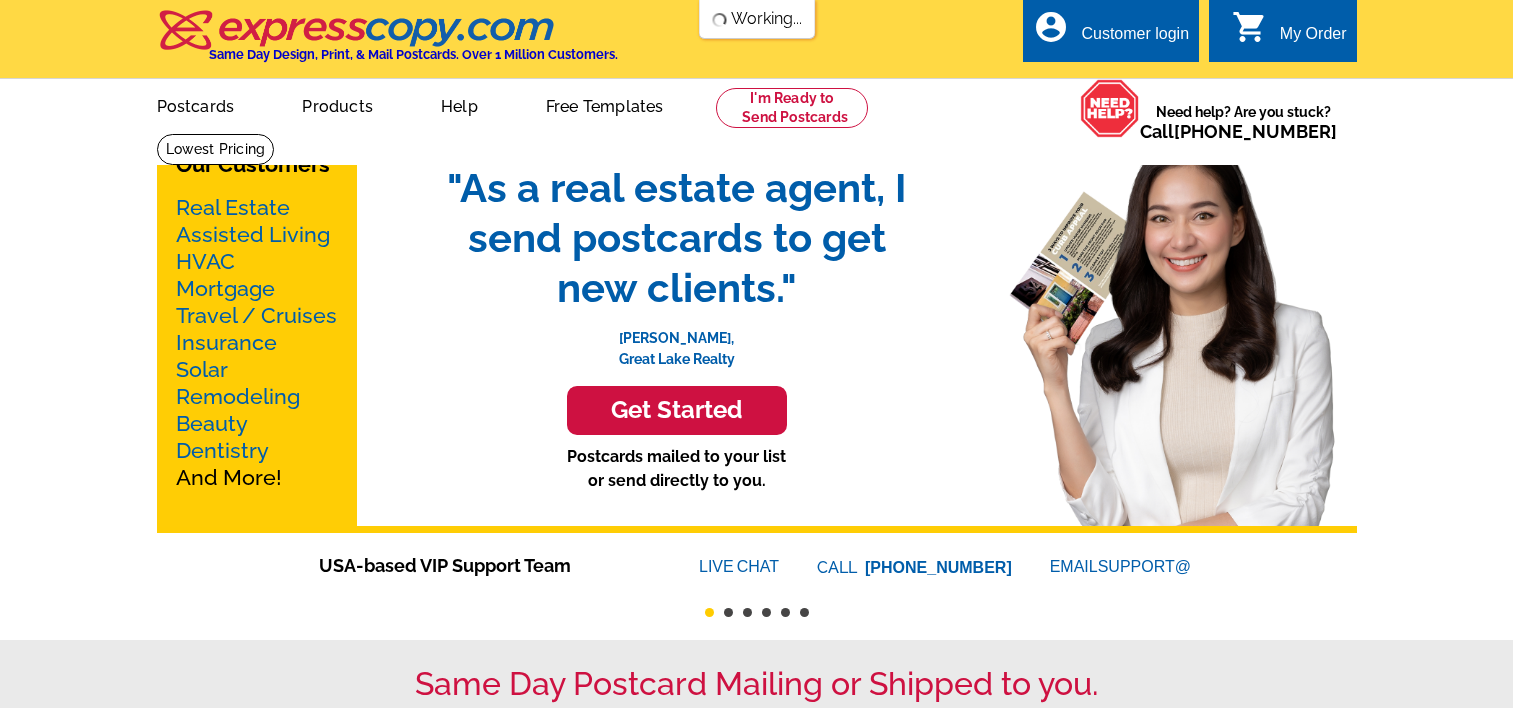 scroll, scrollTop: 0, scrollLeft: 0, axis: both 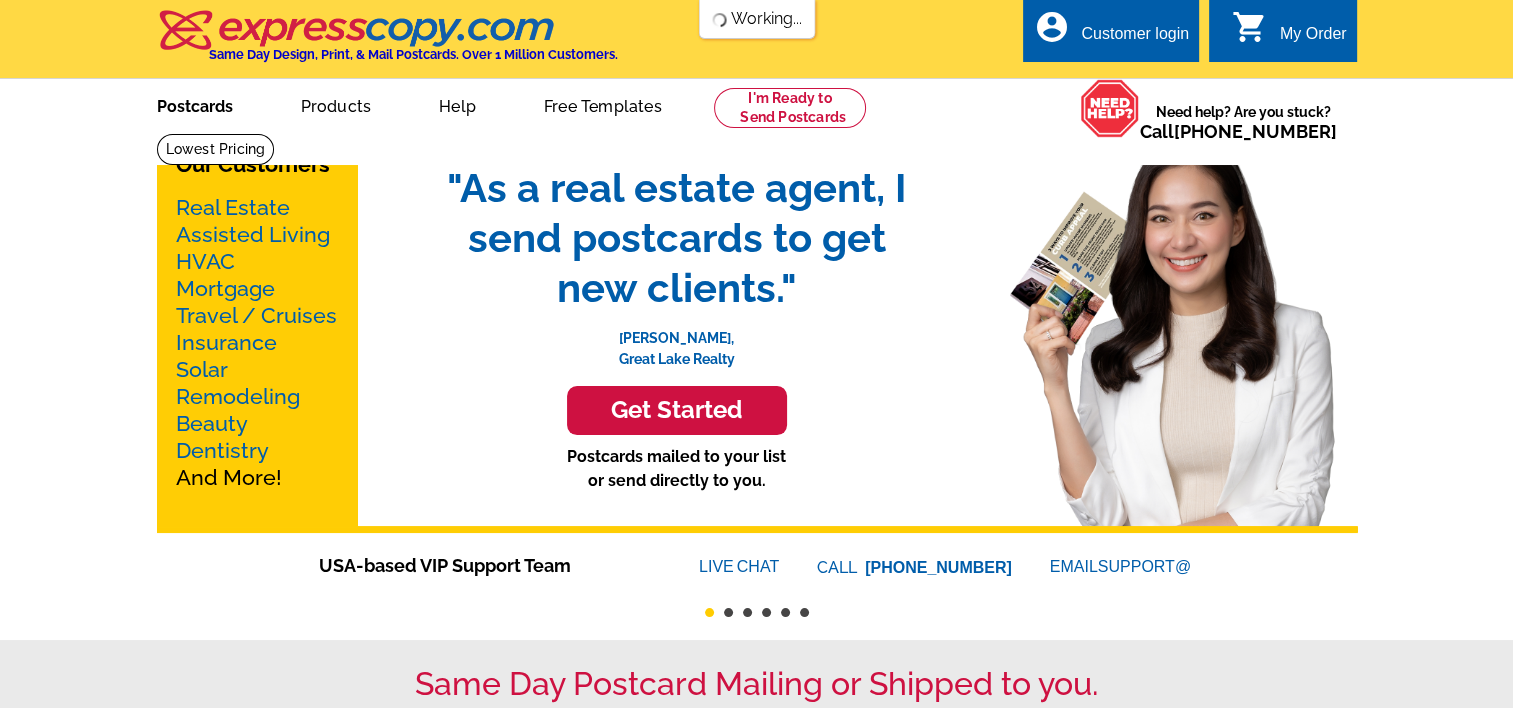 click on "Postcards" at bounding box center [195, 104] 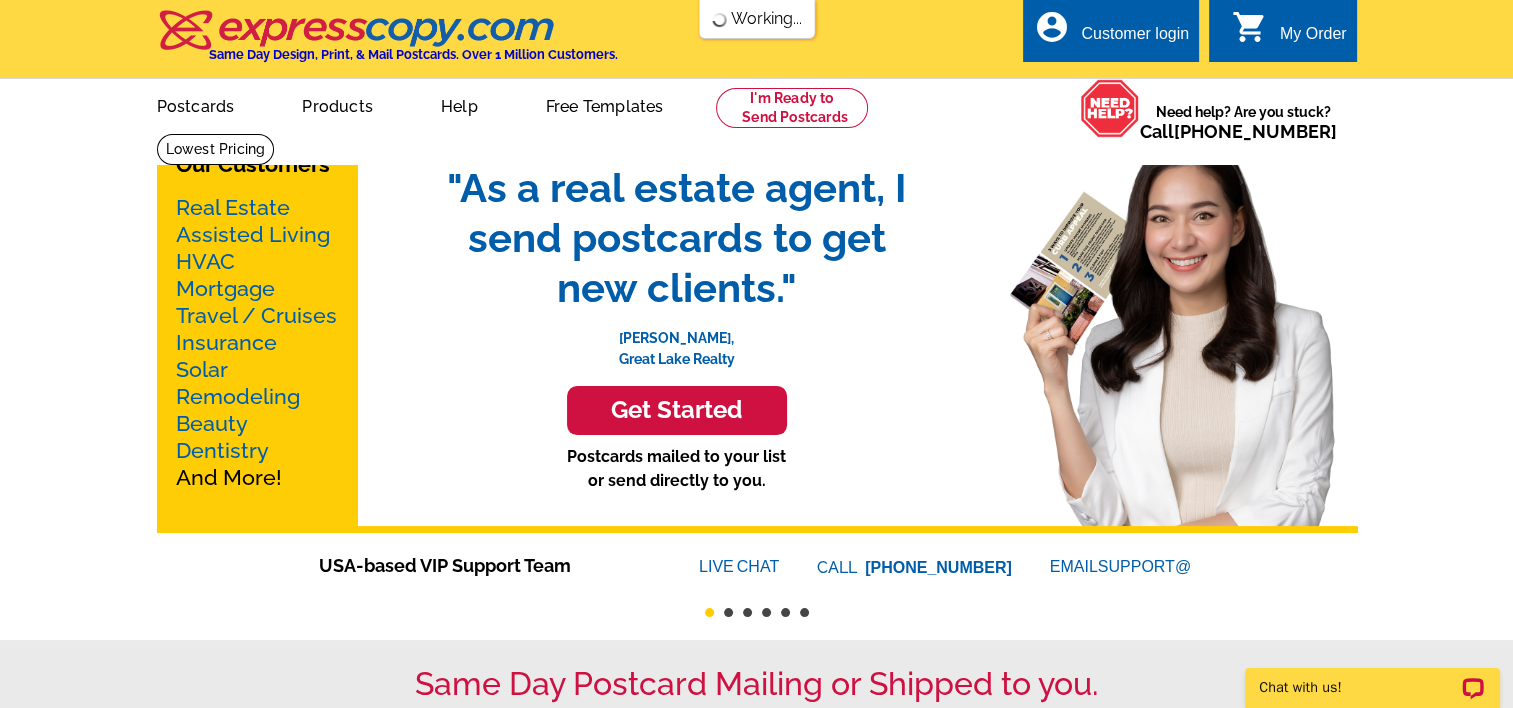 scroll, scrollTop: 0, scrollLeft: 0, axis: both 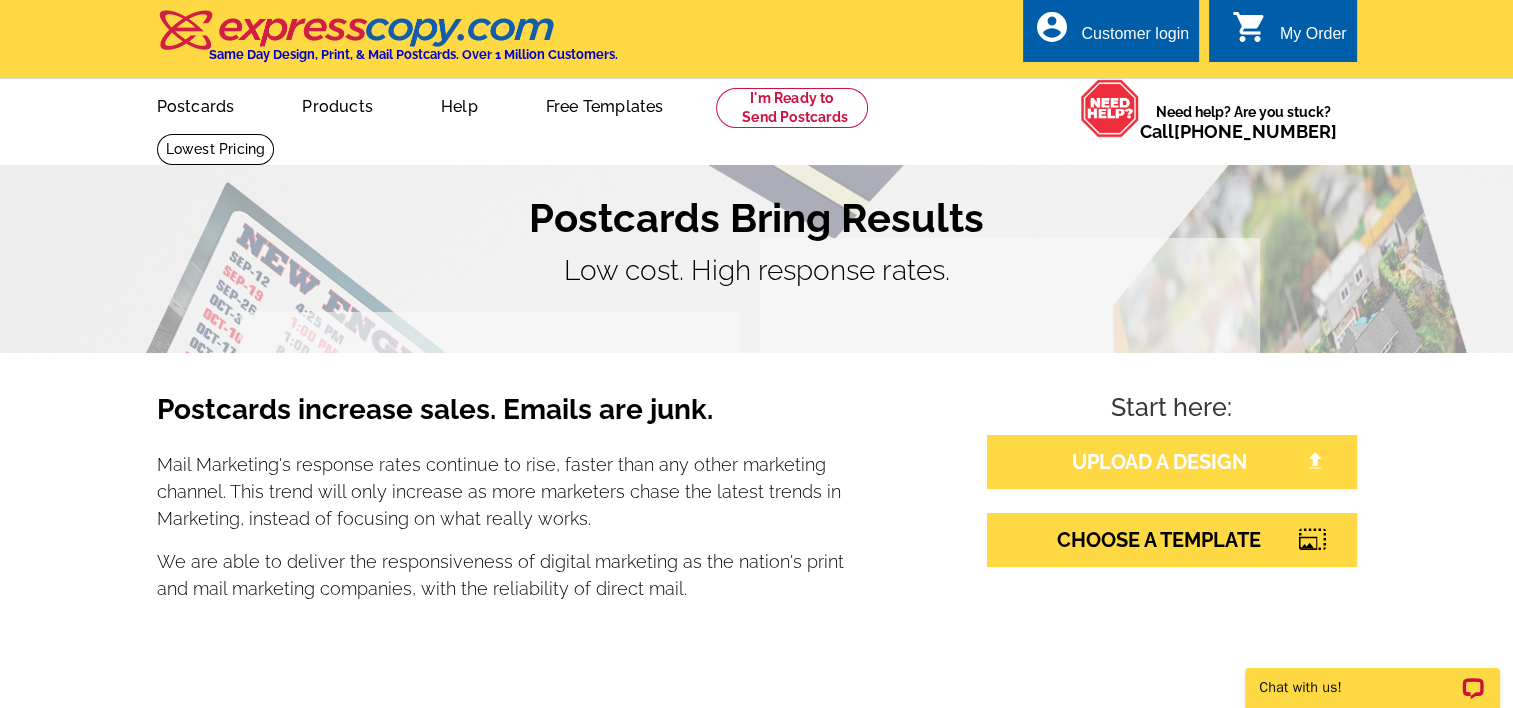 click on "UPLOAD A DESIGN" at bounding box center [1172, 462] 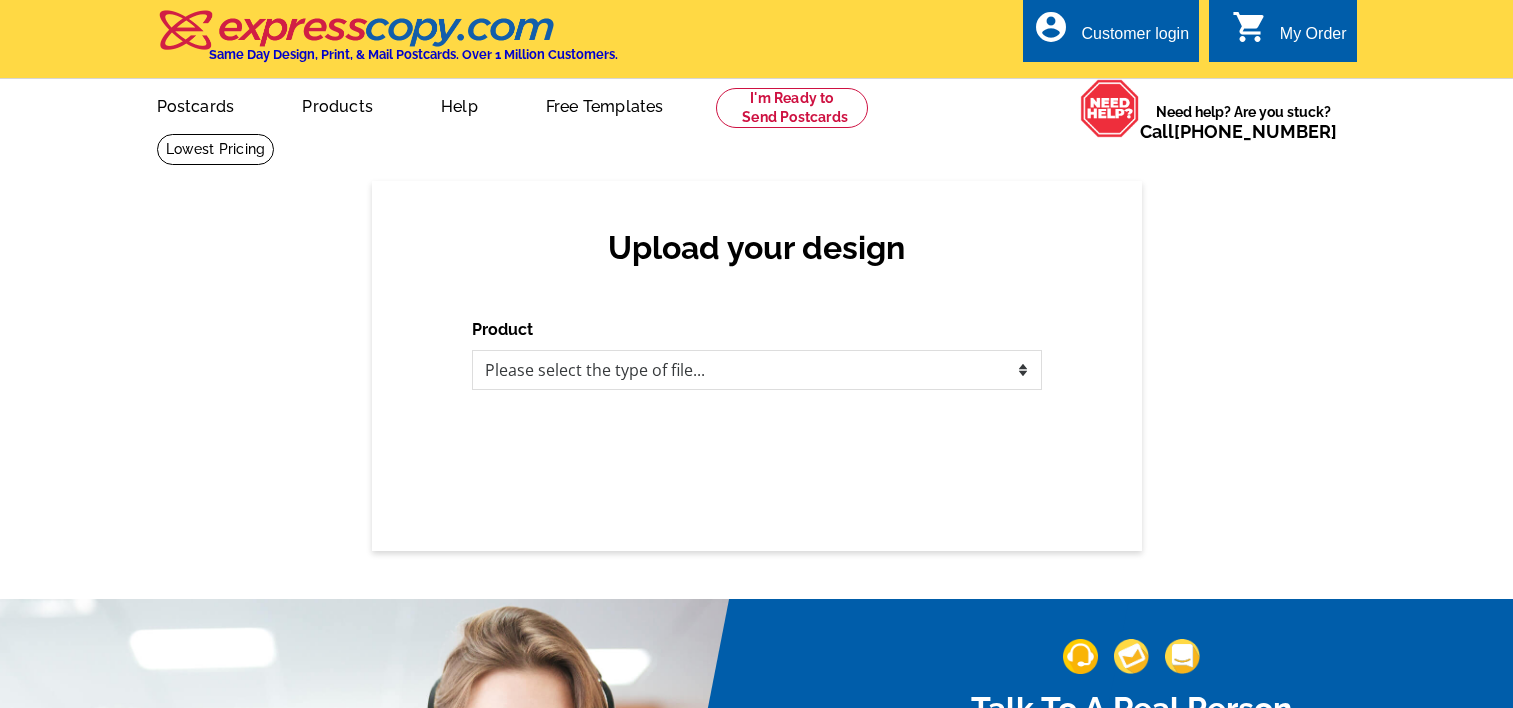 scroll, scrollTop: 0, scrollLeft: 0, axis: both 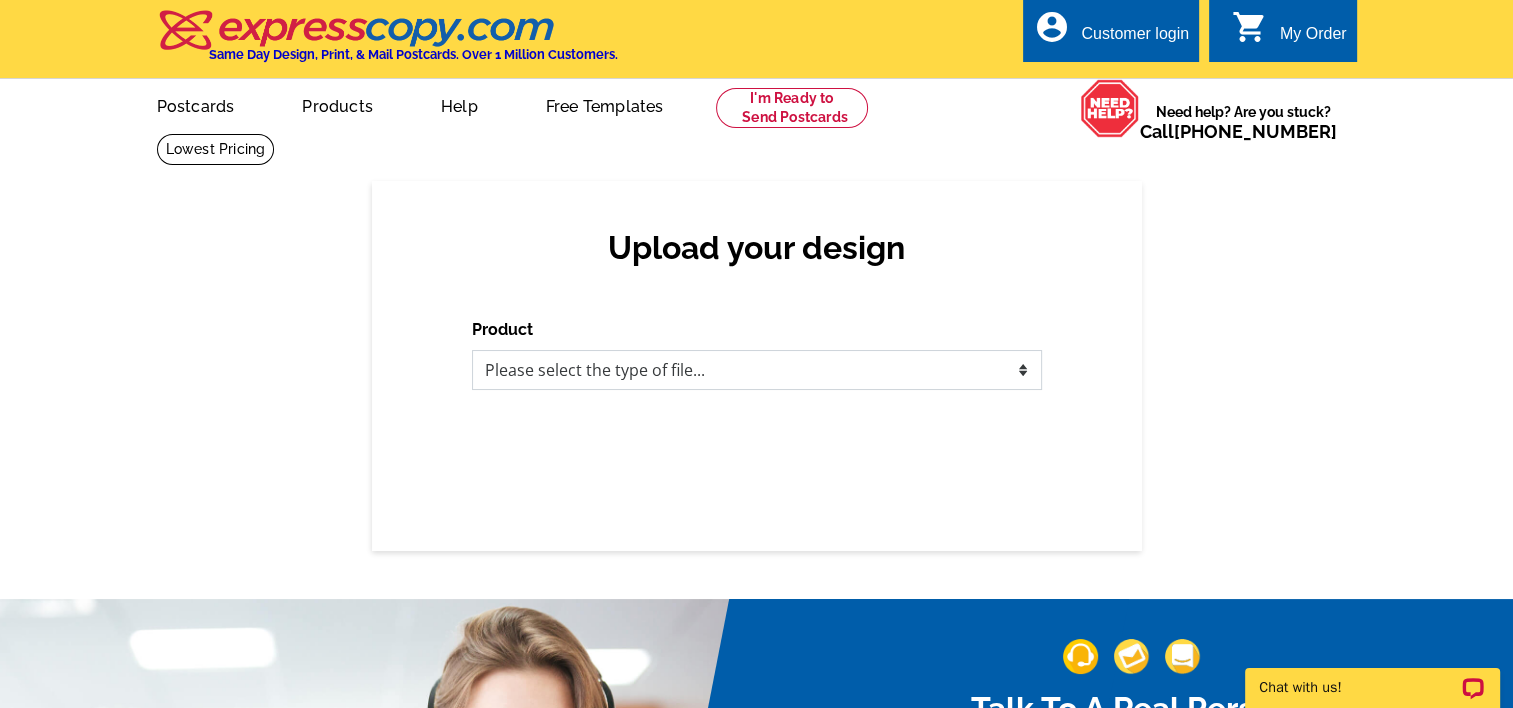 click on "Please select the type of file...
Postcards
Business Cards
Letters and flyers
Greeting Cards
Door Hangers" at bounding box center [757, 370] 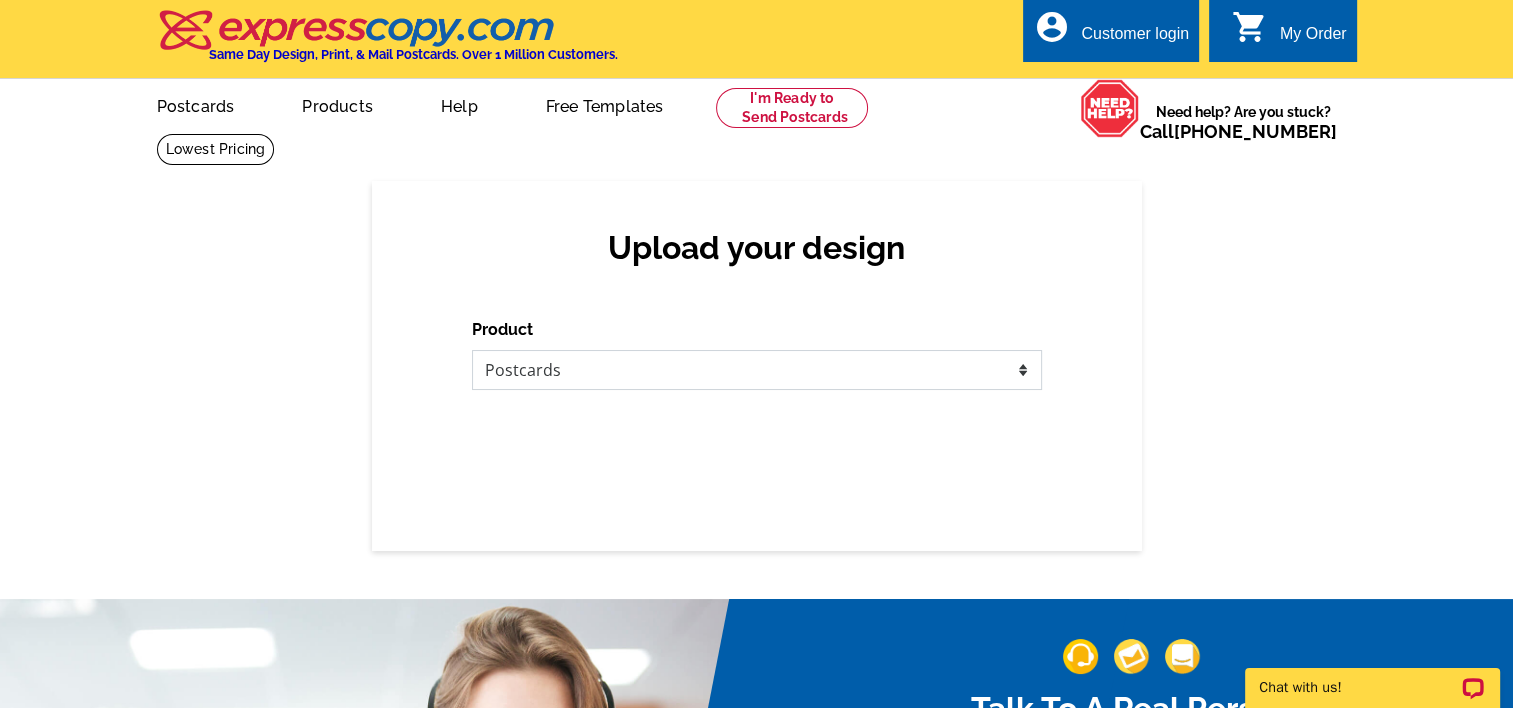 click on "Please select the type of file...
Postcards
Business Cards
Letters and flyers
Greeting Cards
Door Hangers" at bounding box center (757, 370) 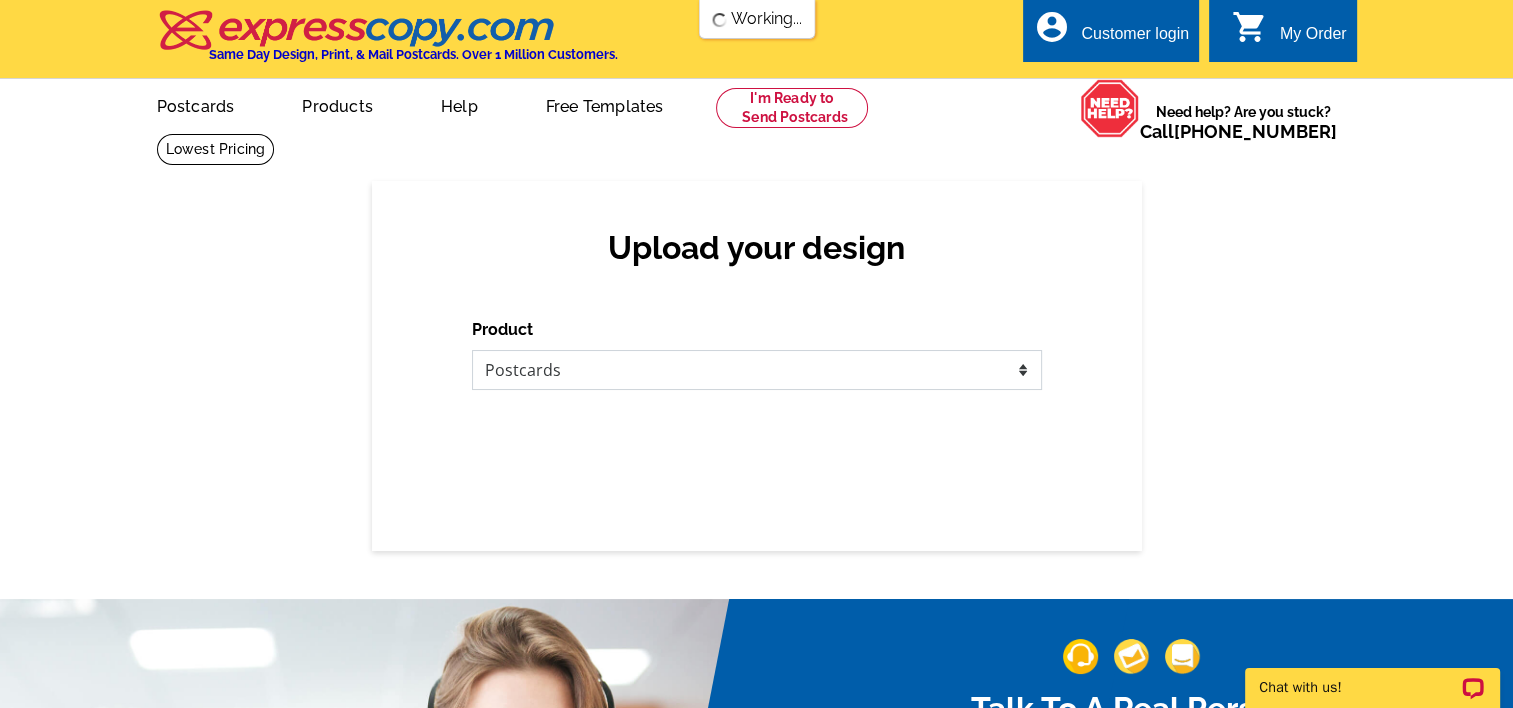 scroll, scrollTop: 0, scrollLeft: 0, axis: both 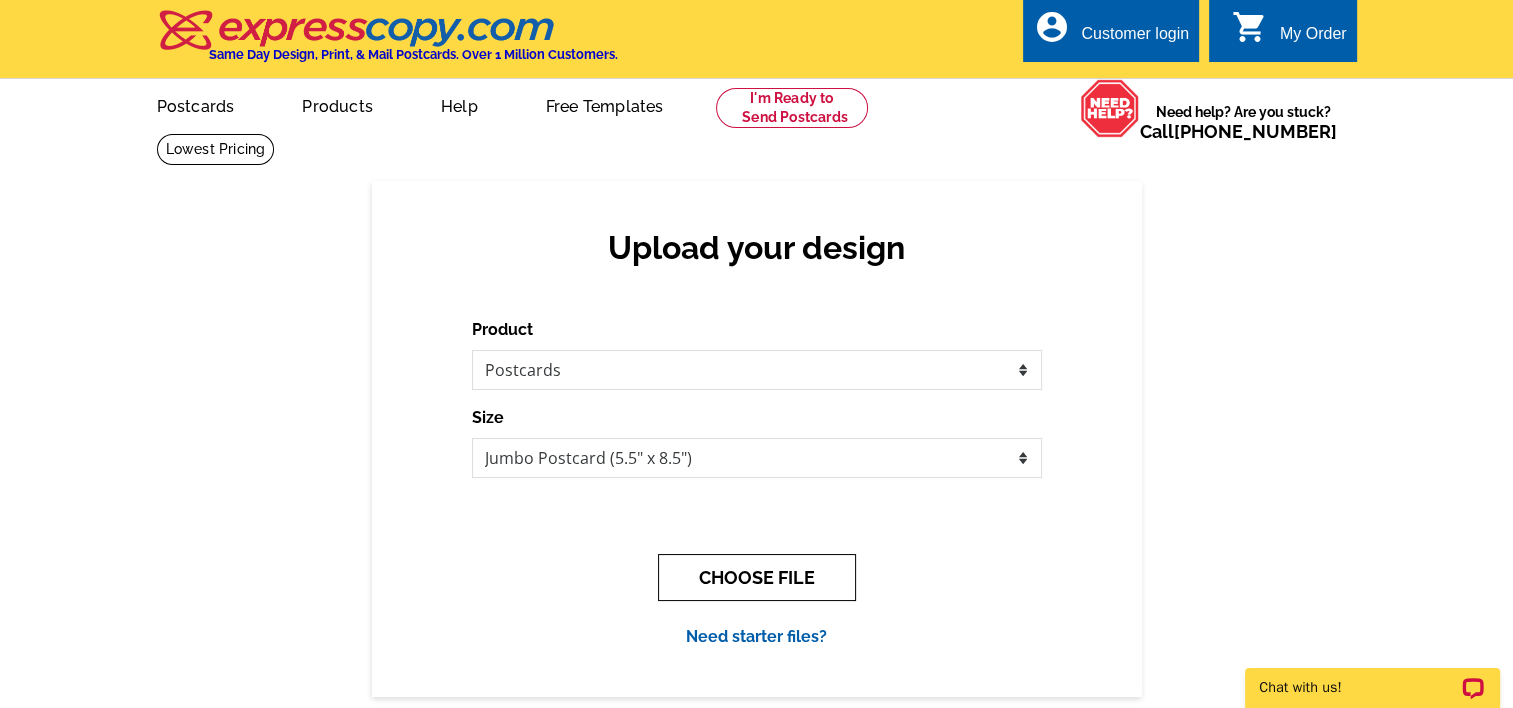 click on "CHOOSE FILE" at bounding box center [757, 577] 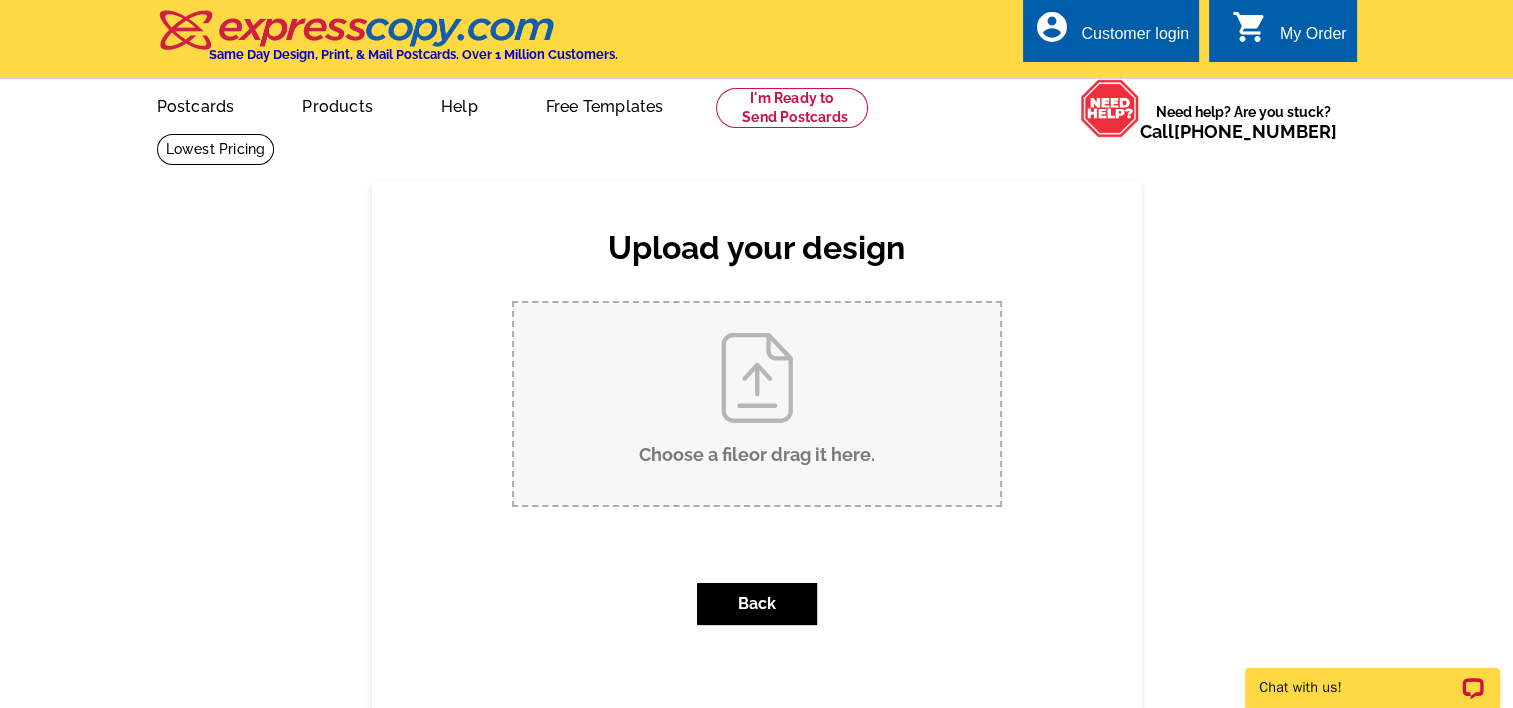 click on "Choose a file  or drag it here ." at bounding box center (757, 404) 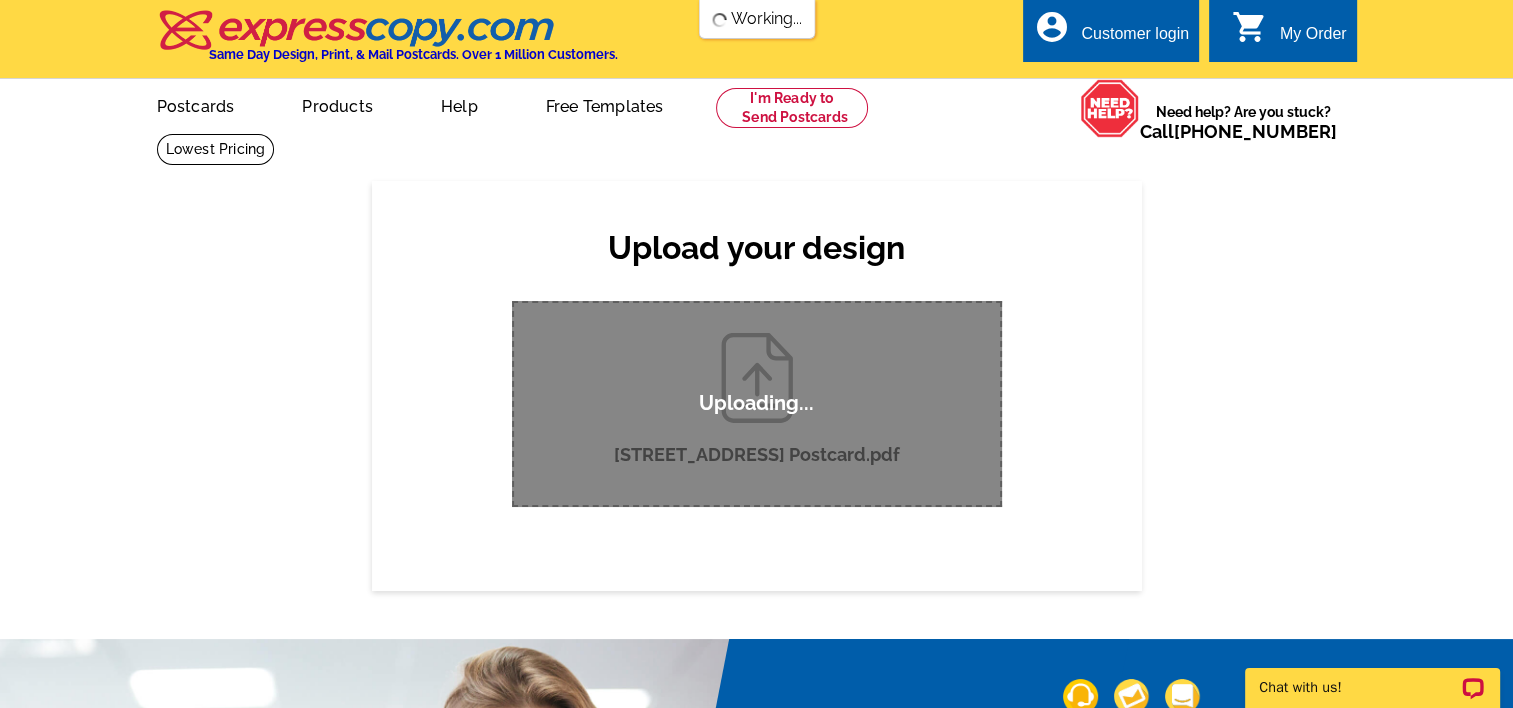 type 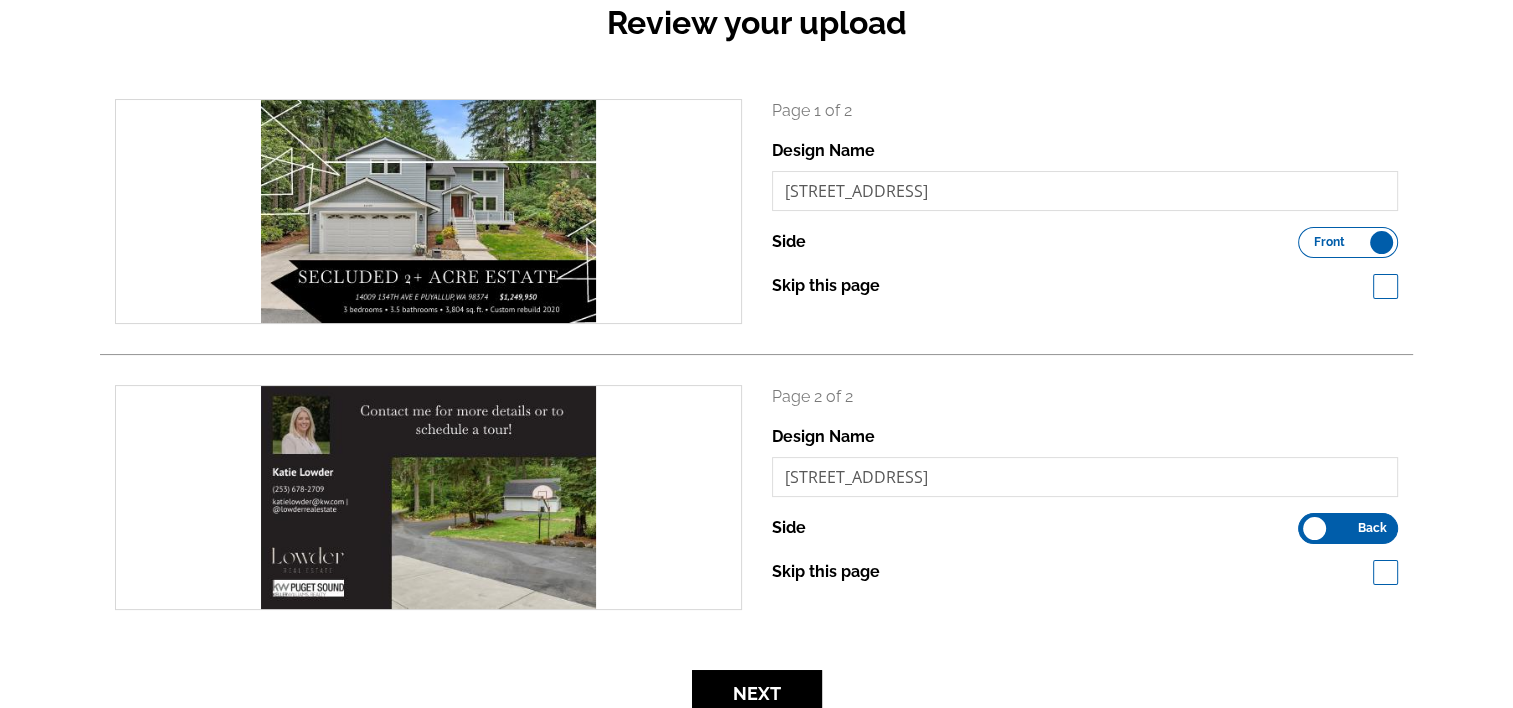 scroll, scrollTop: 242, scrollLeft: 0, axis: vertical 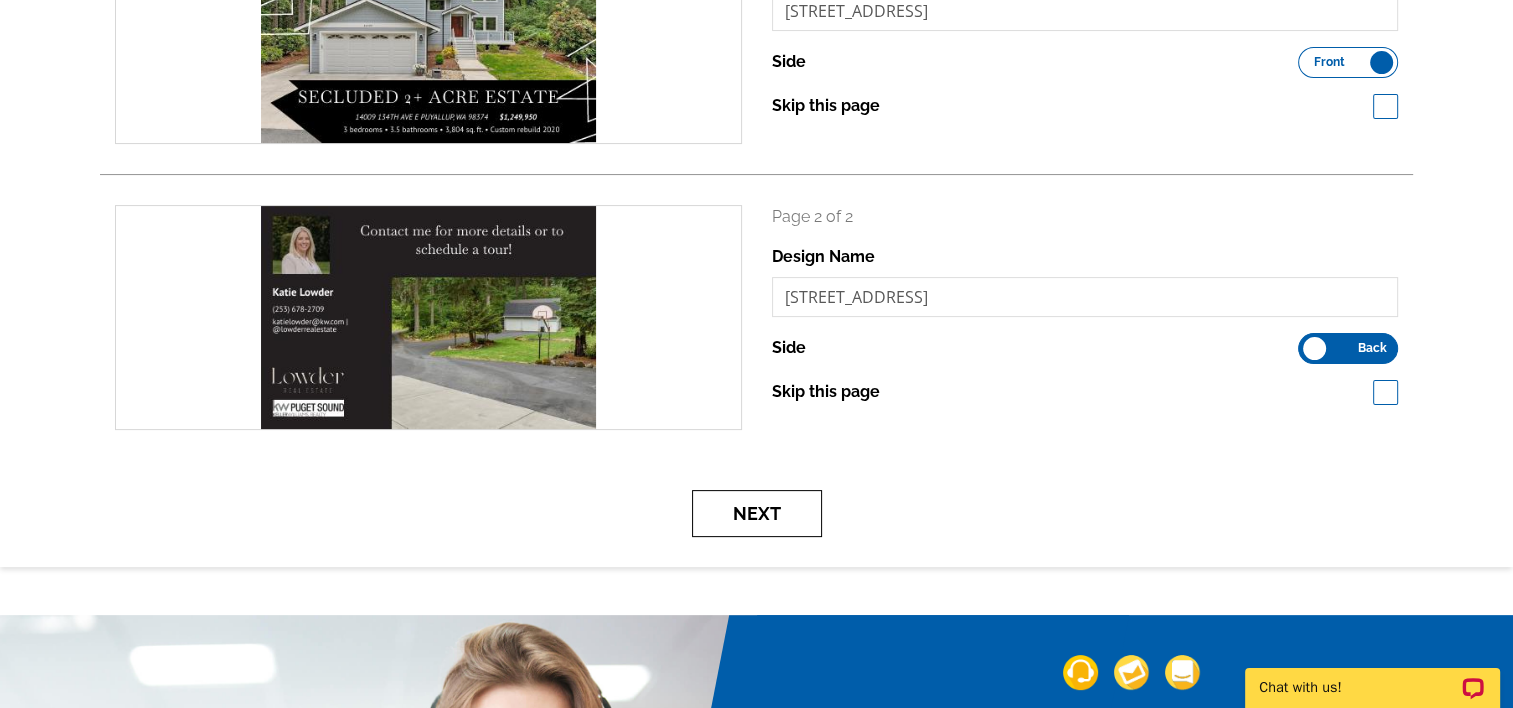 click on "Next" at bounding box center [757, 513] 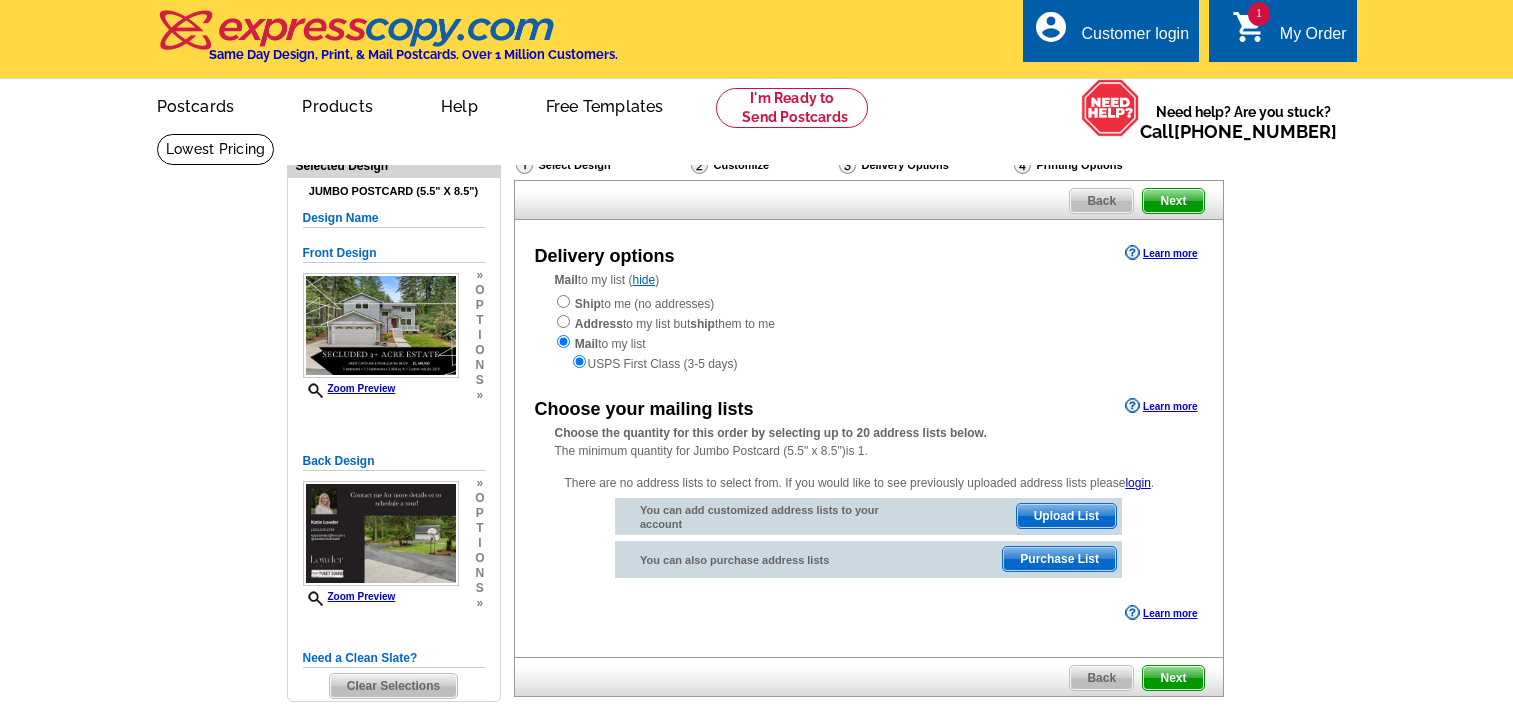 scroll, scrollTop: 0, scrollLeft: 0, axis: both 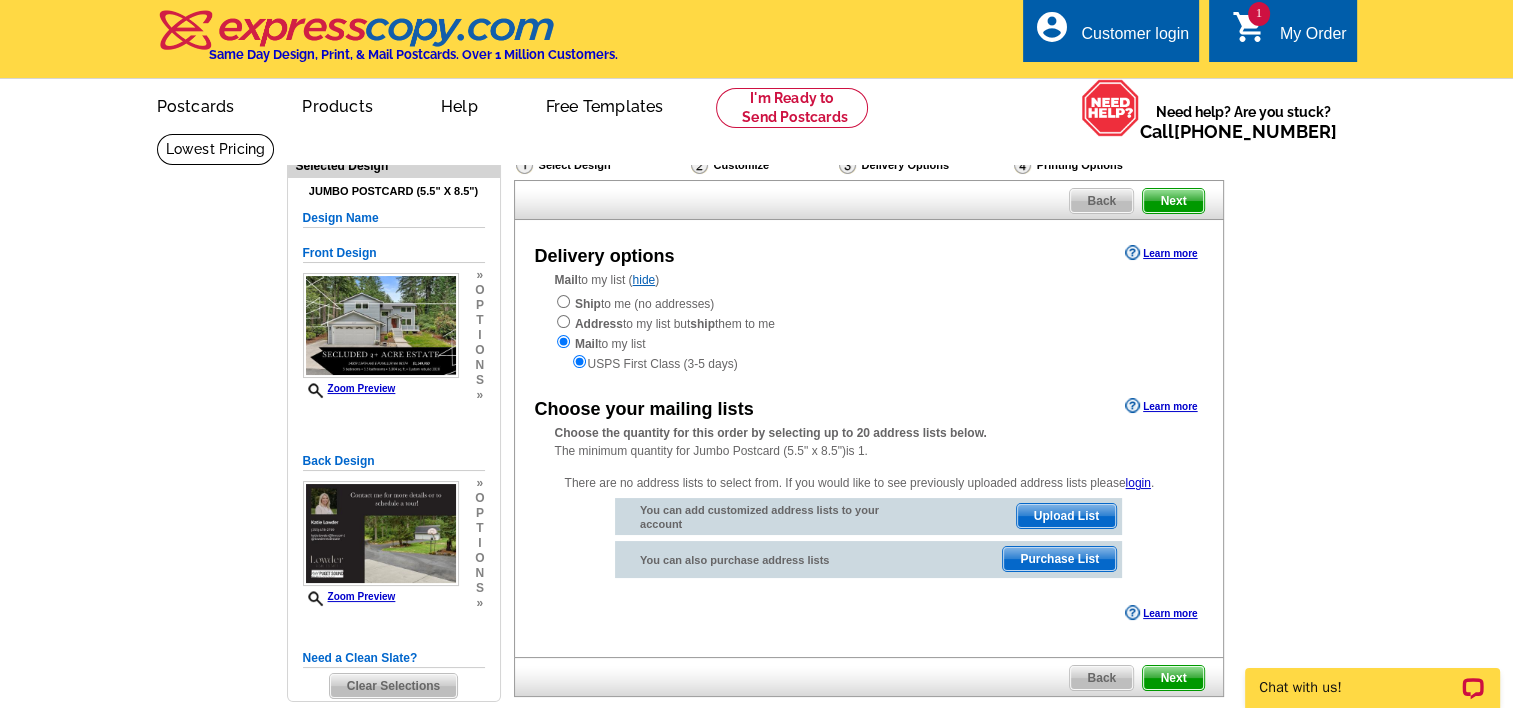 click on "Upload List" at bounding box center (1066, 516) 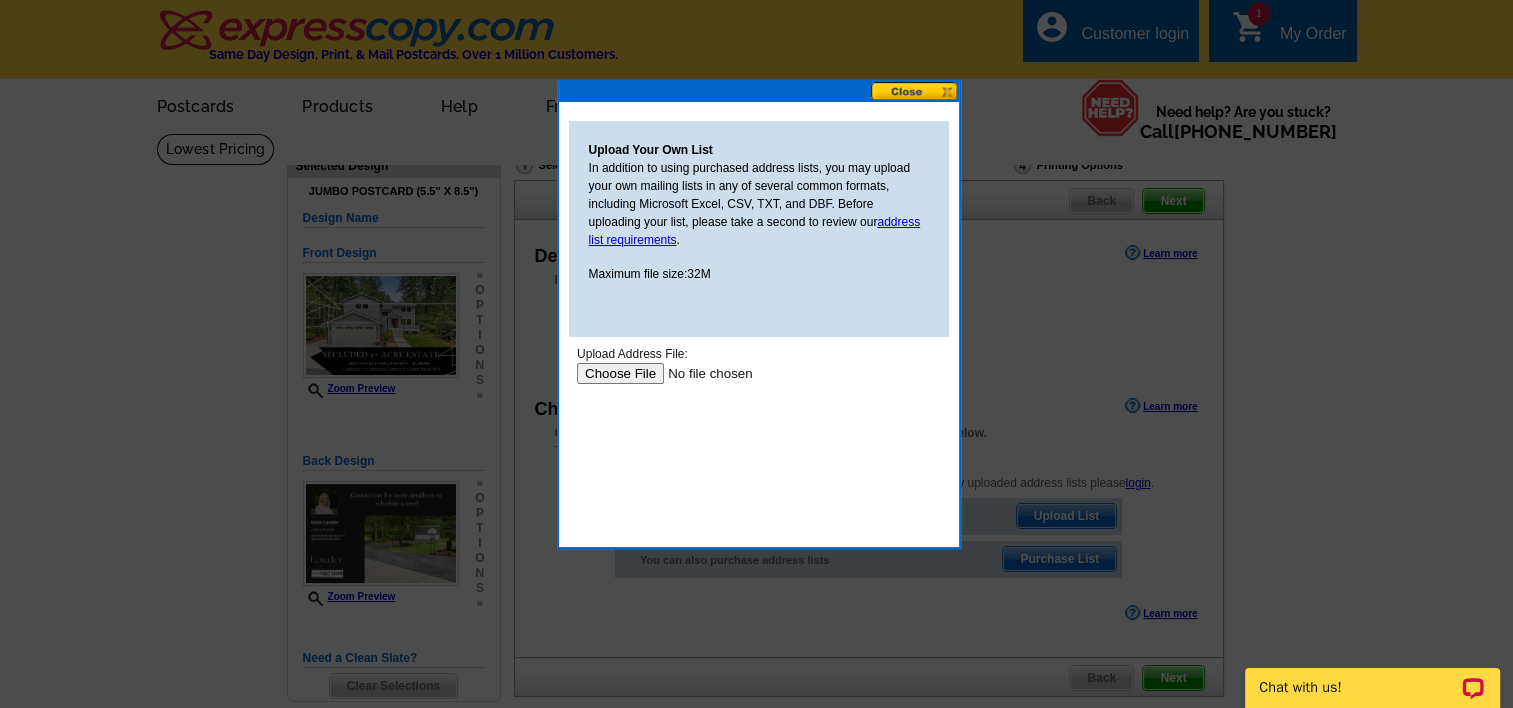 scroll, scrollTop: 0, scrollLeft: 0, axis: both 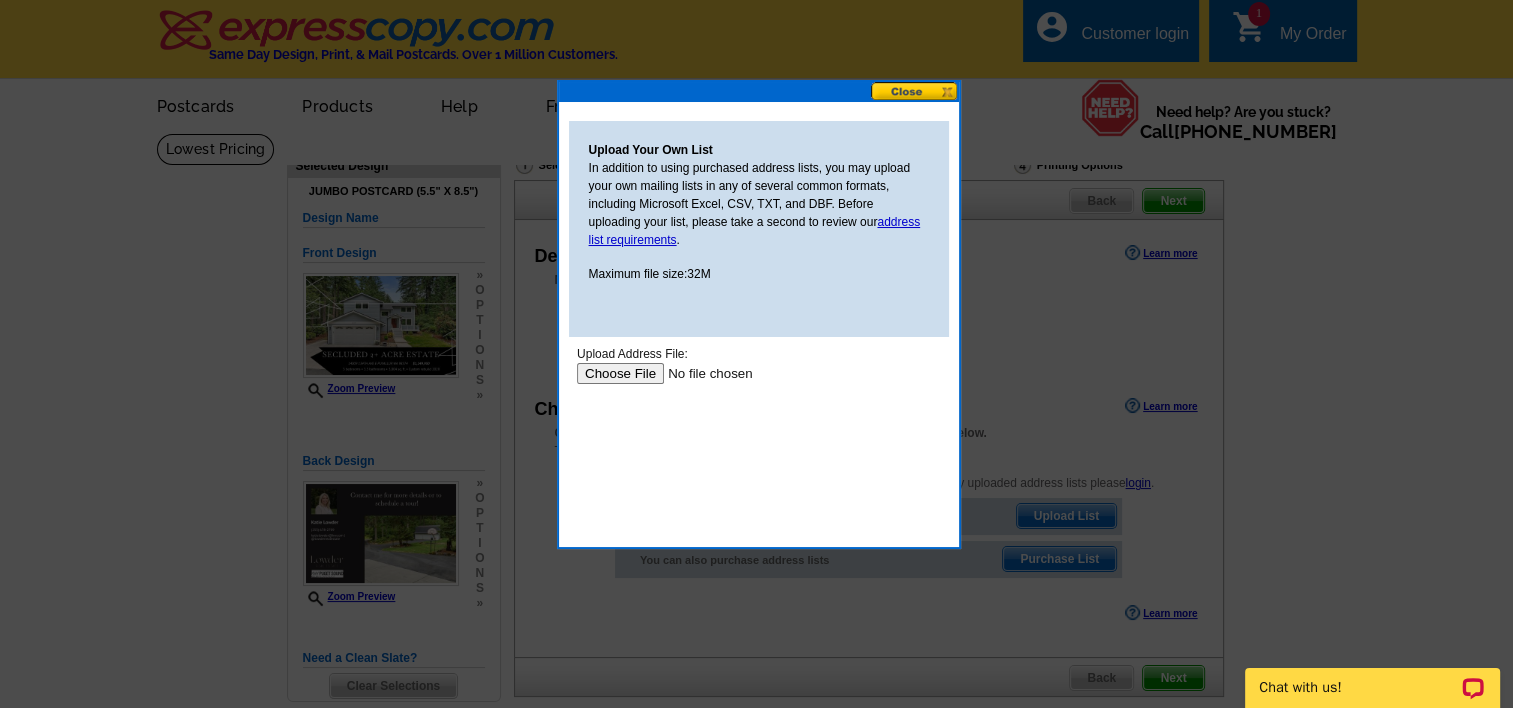 click at bounding box center (702, 373) 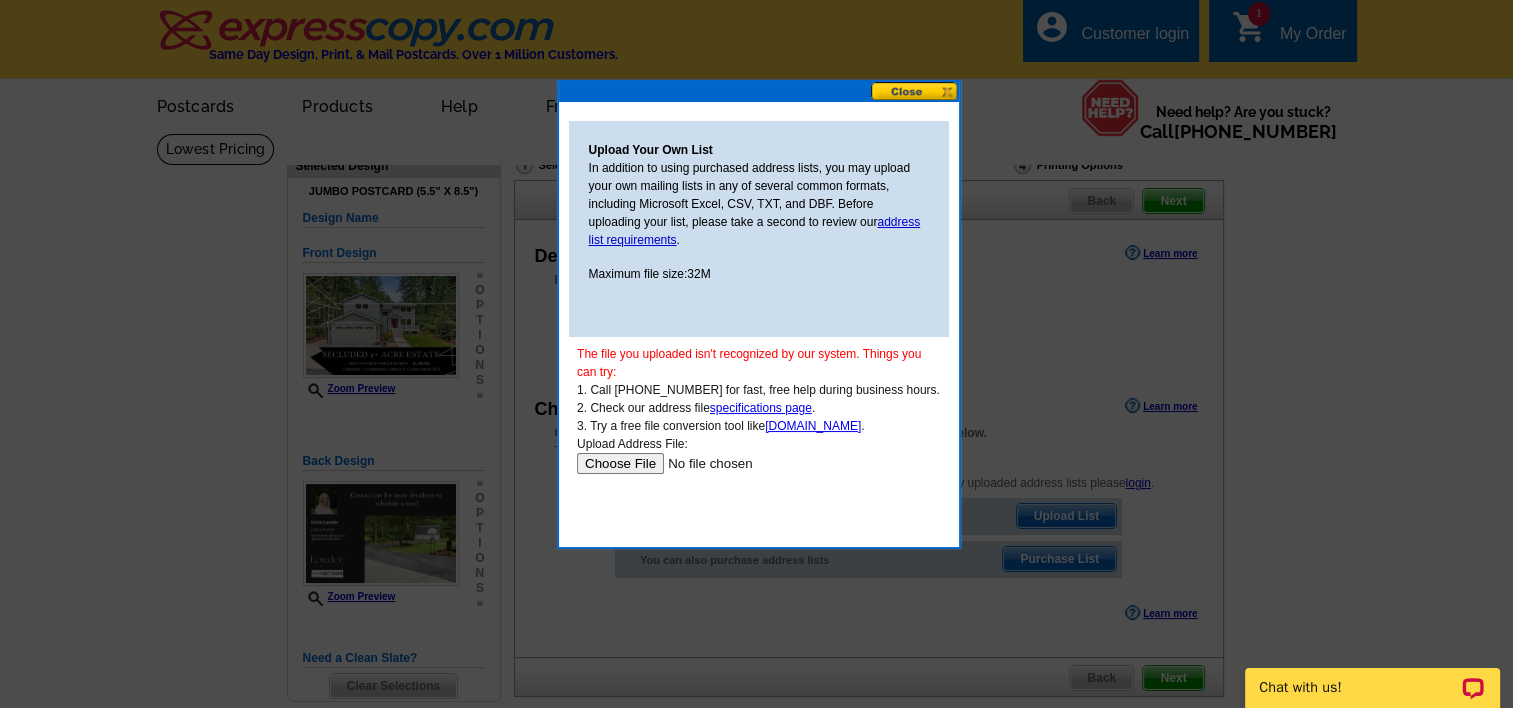 click on "In addition to using purchased address lists, you may upload your own mailing lists in any of several common
formats, including Microsoft Excel, CSV, TXT, and DBF.  Before uploading your list, please take a second to
review our  address
list requirements ." at bounding box center (759, 204) 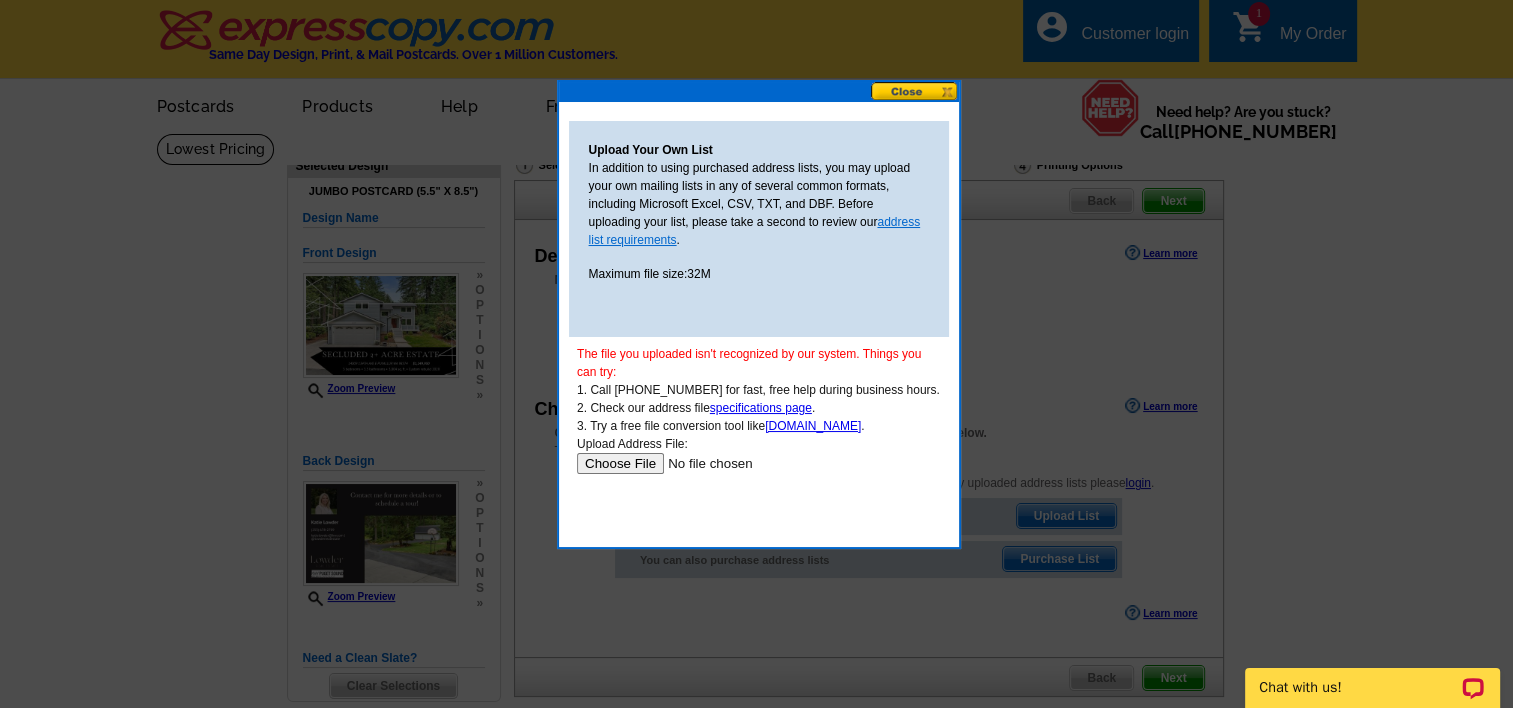 click on "address
list requirements" at bounding box center [755, 231] 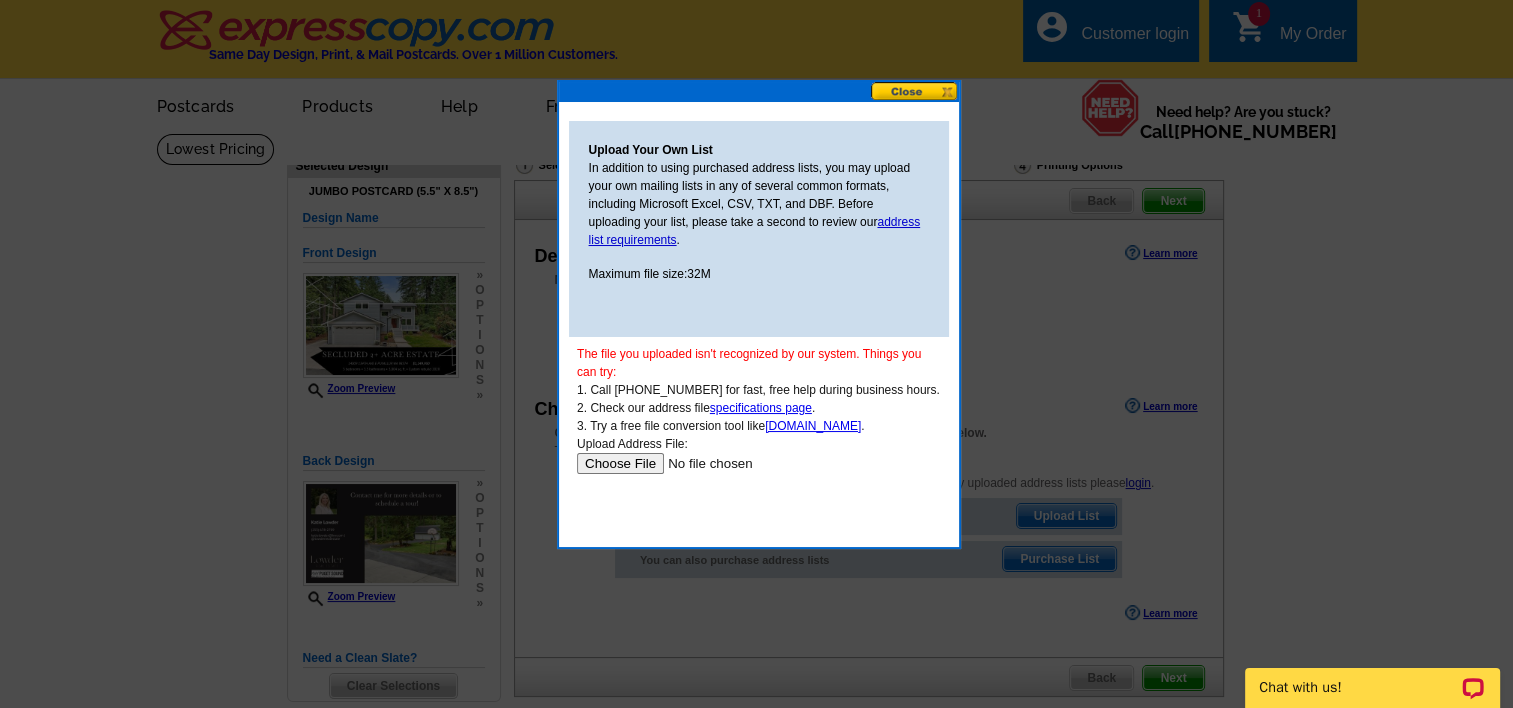 click at bounding box center (702, 463) 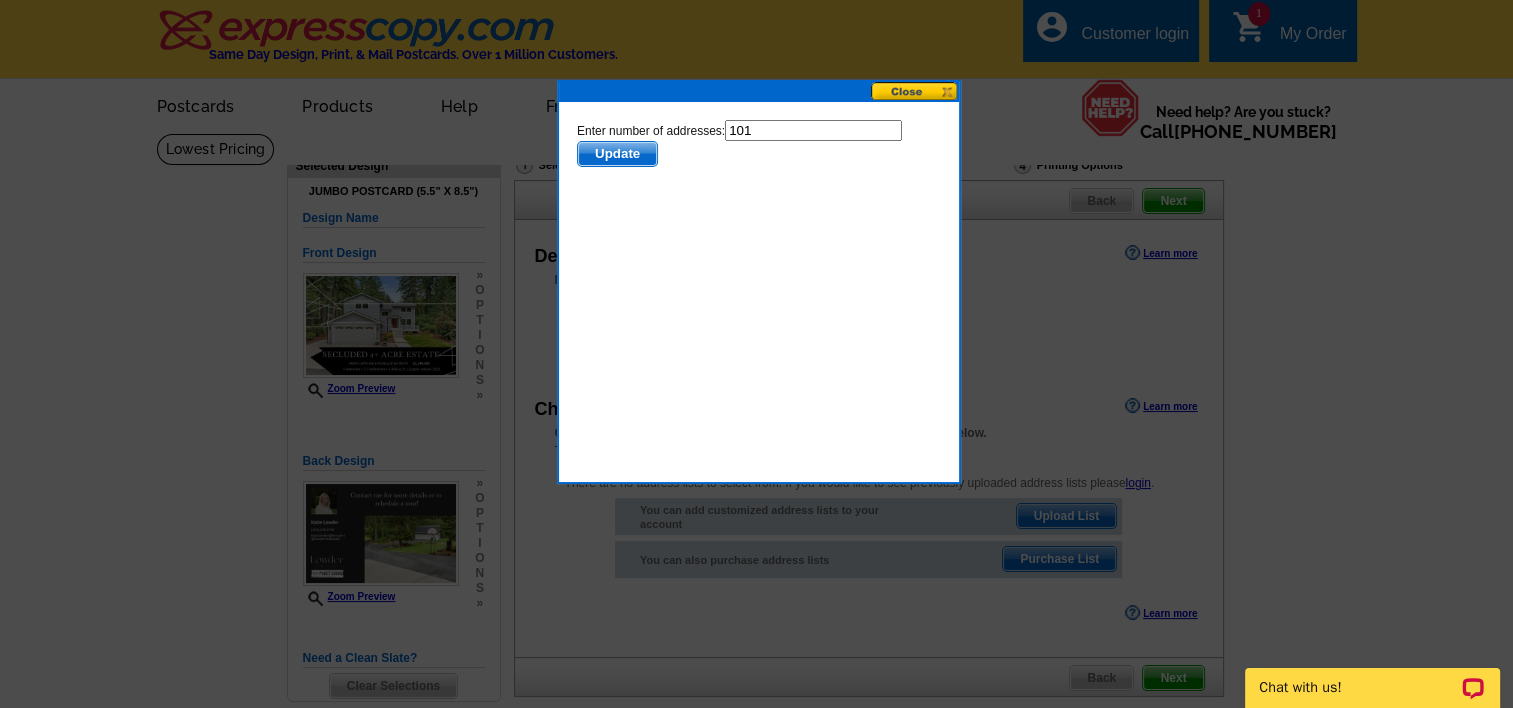 scroll, scrollTop: 0, scrollLeft: 0, axis: both 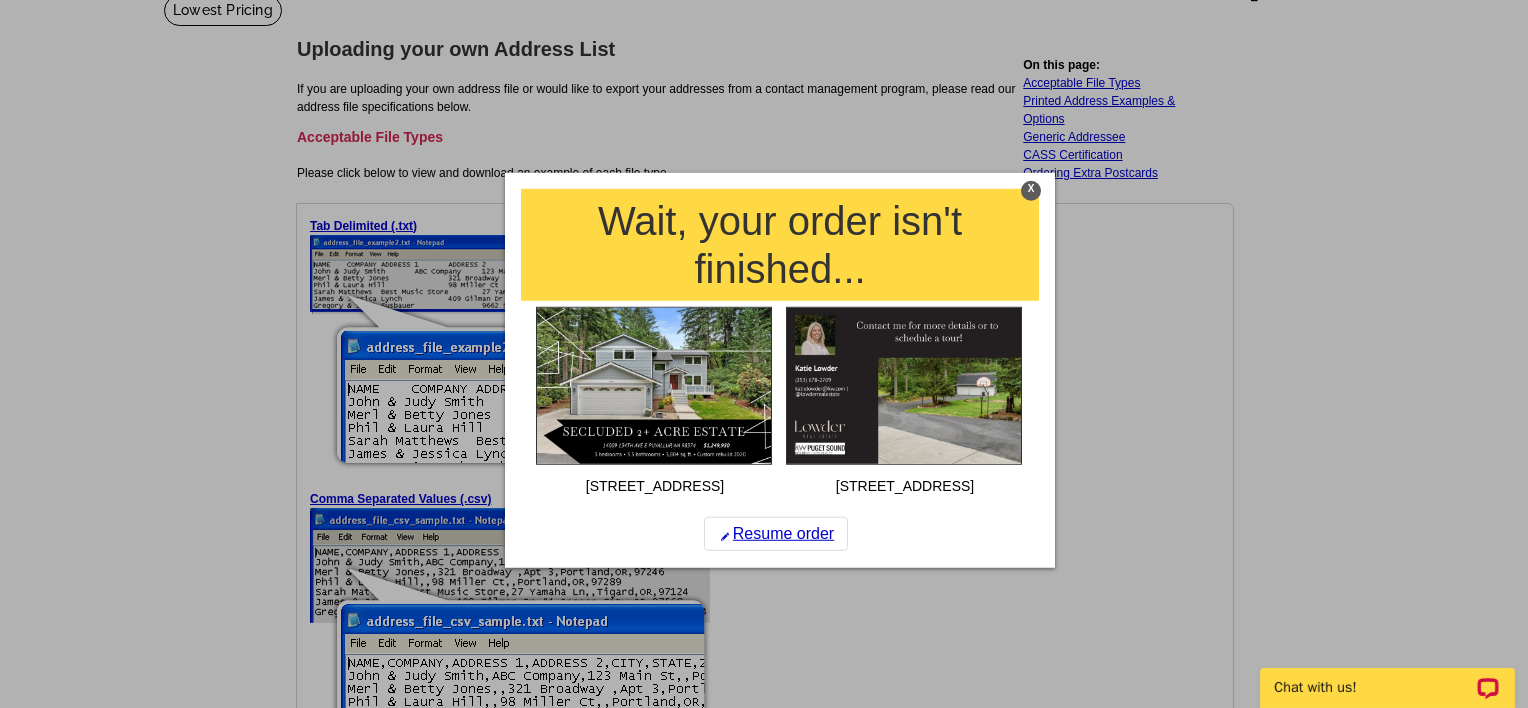 click on "X
Wait, your order isn't finished...
14009 134th Ave E Postcard 1
14009 134th Ave E Postcard 2
Resume order" at bounding box center (780, 370) 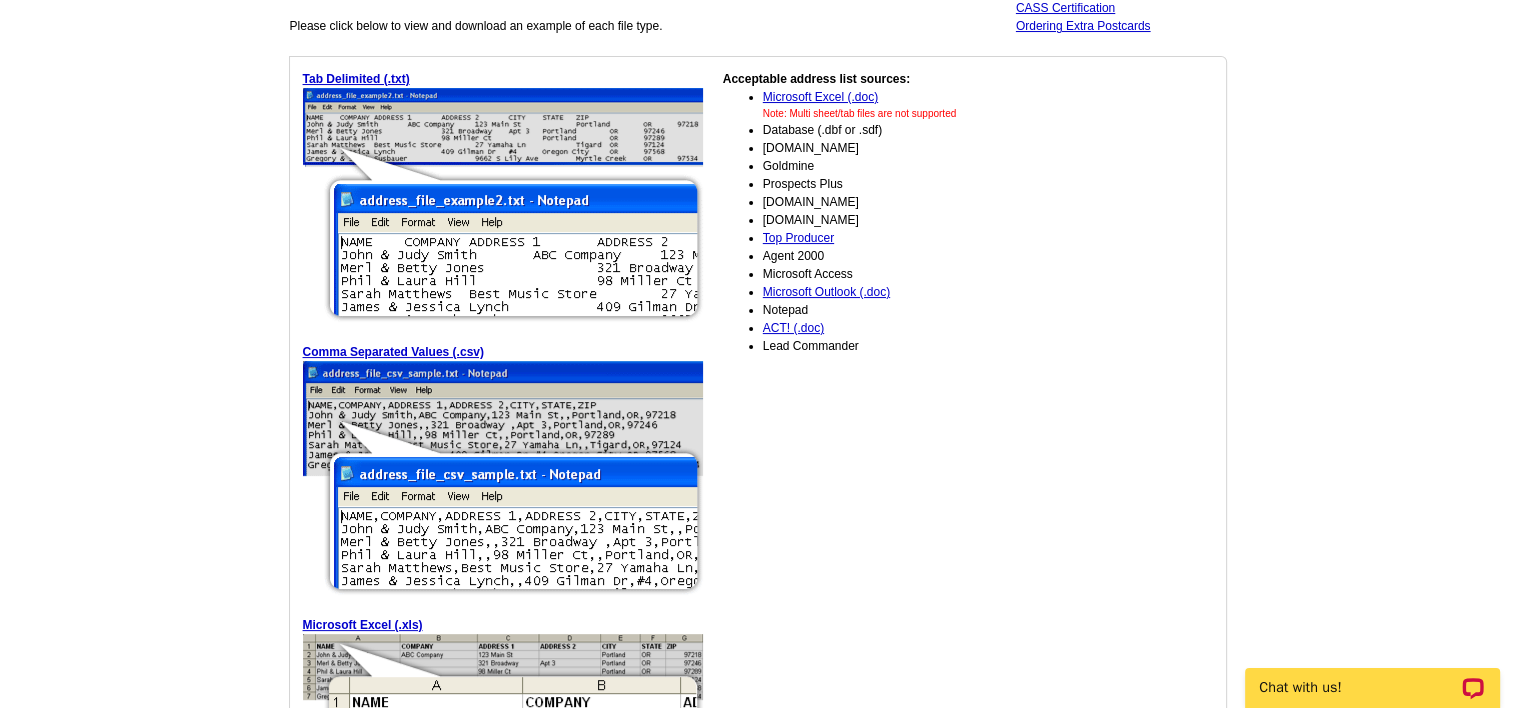 scroll, scrollTop: 287, scrollLeft: 0, axis: vertical 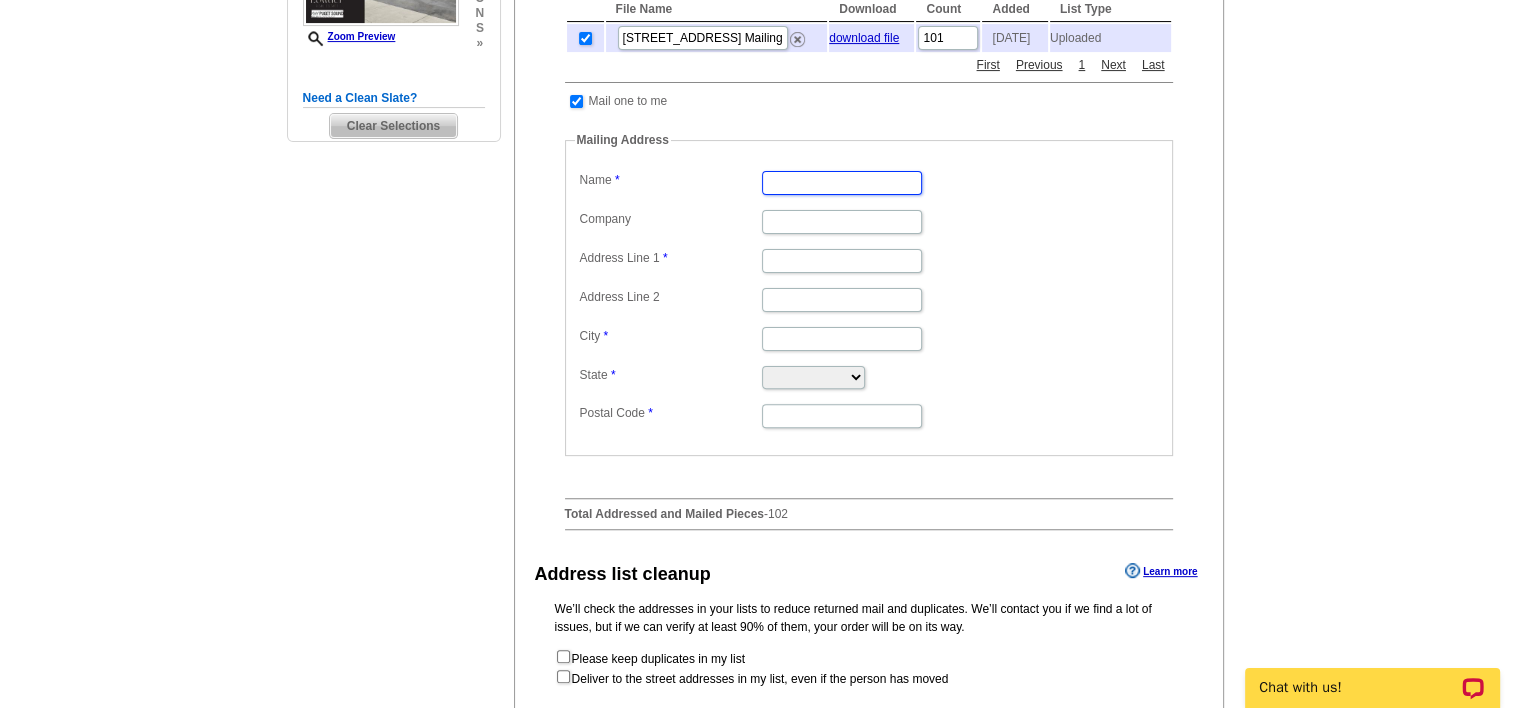 click on "Name" at bounding box center (842, 183) 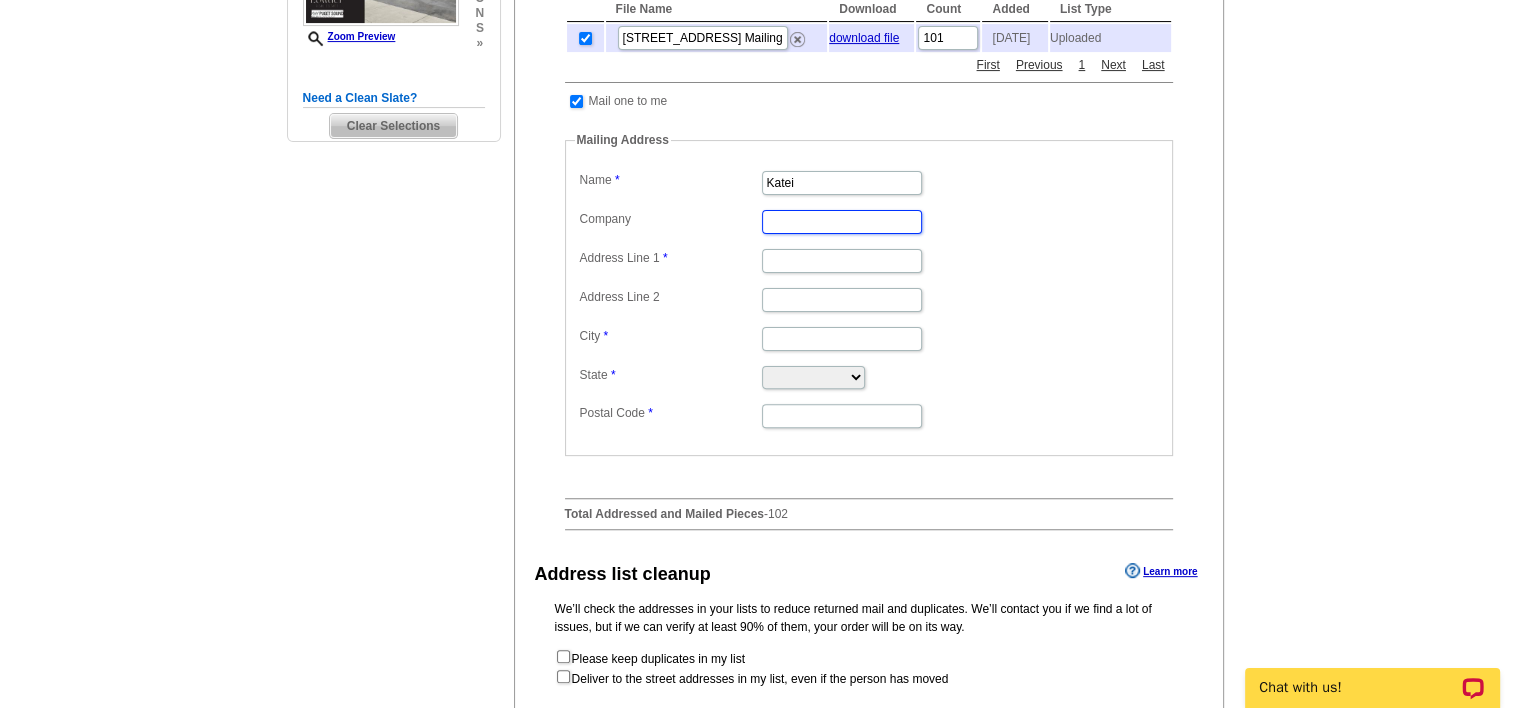 scroll, scrollTop: 0, scrollLeft: 0, axis: both 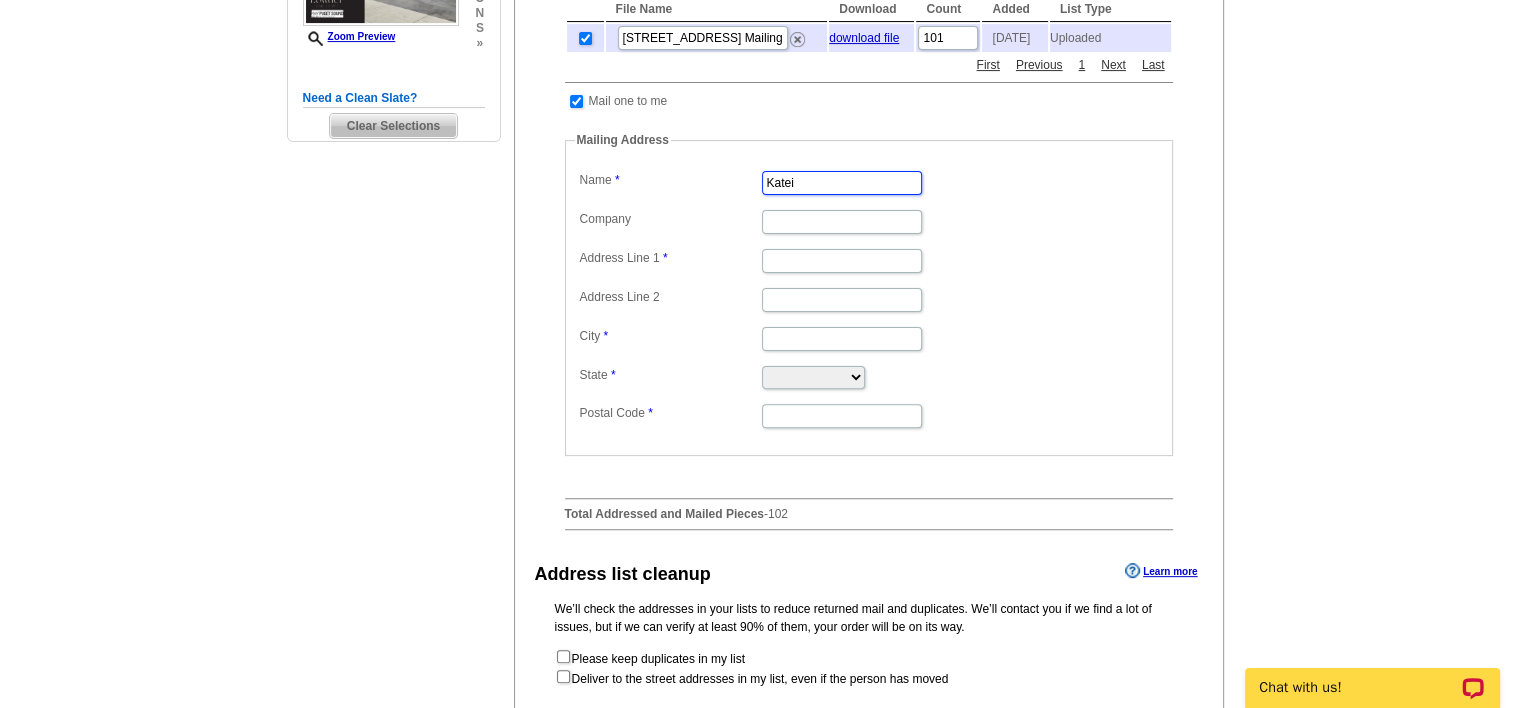 click on "Katei" at bounding box center [842, 183] 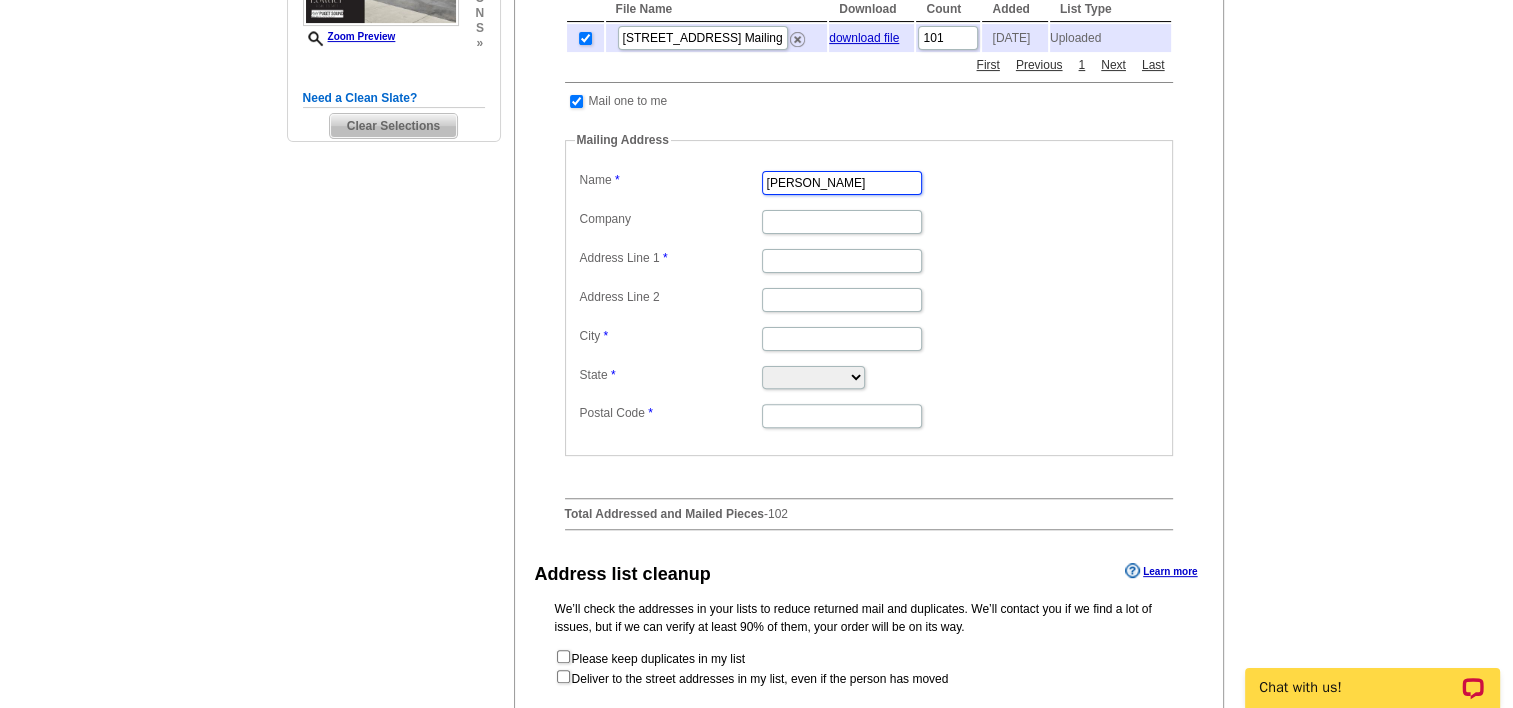 click on "Kate" at bounding box center (842, 183) 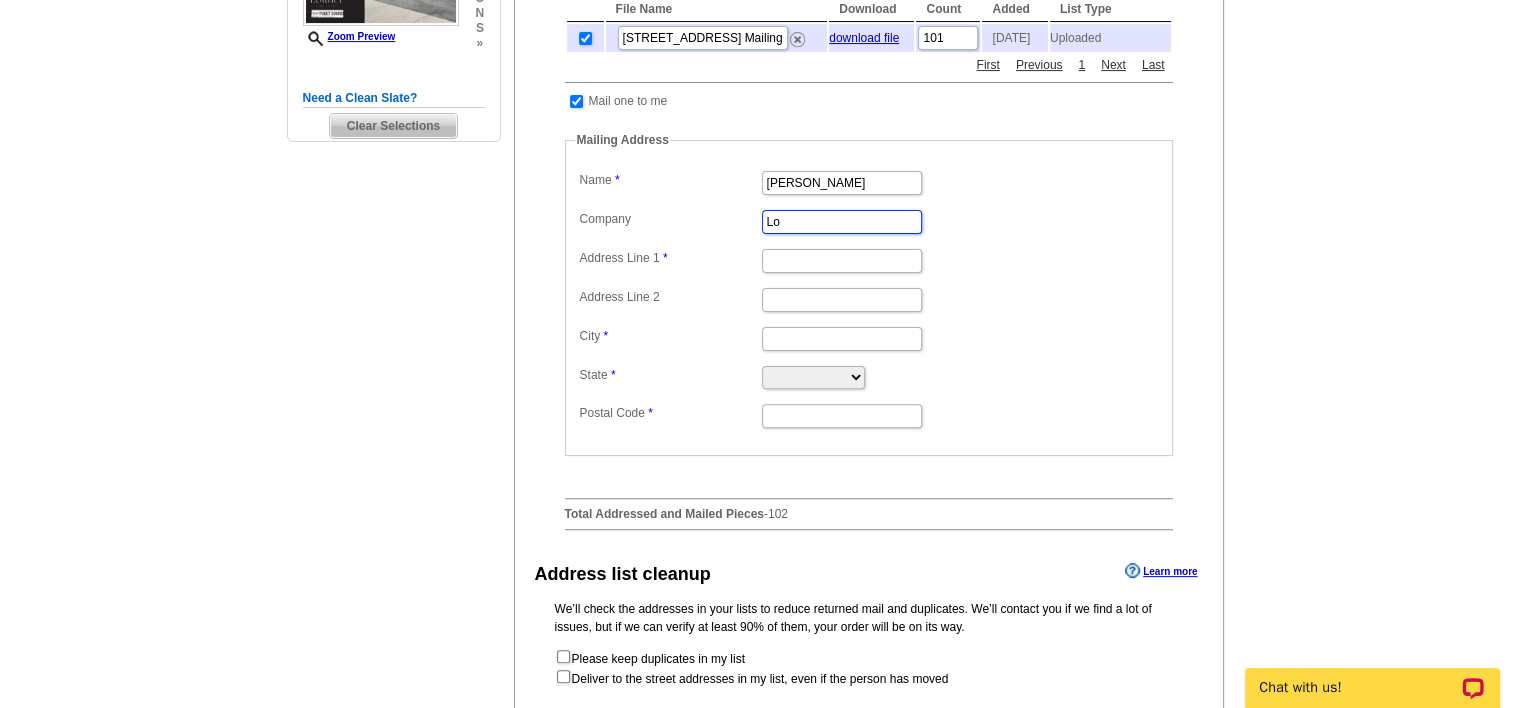 type on "L" 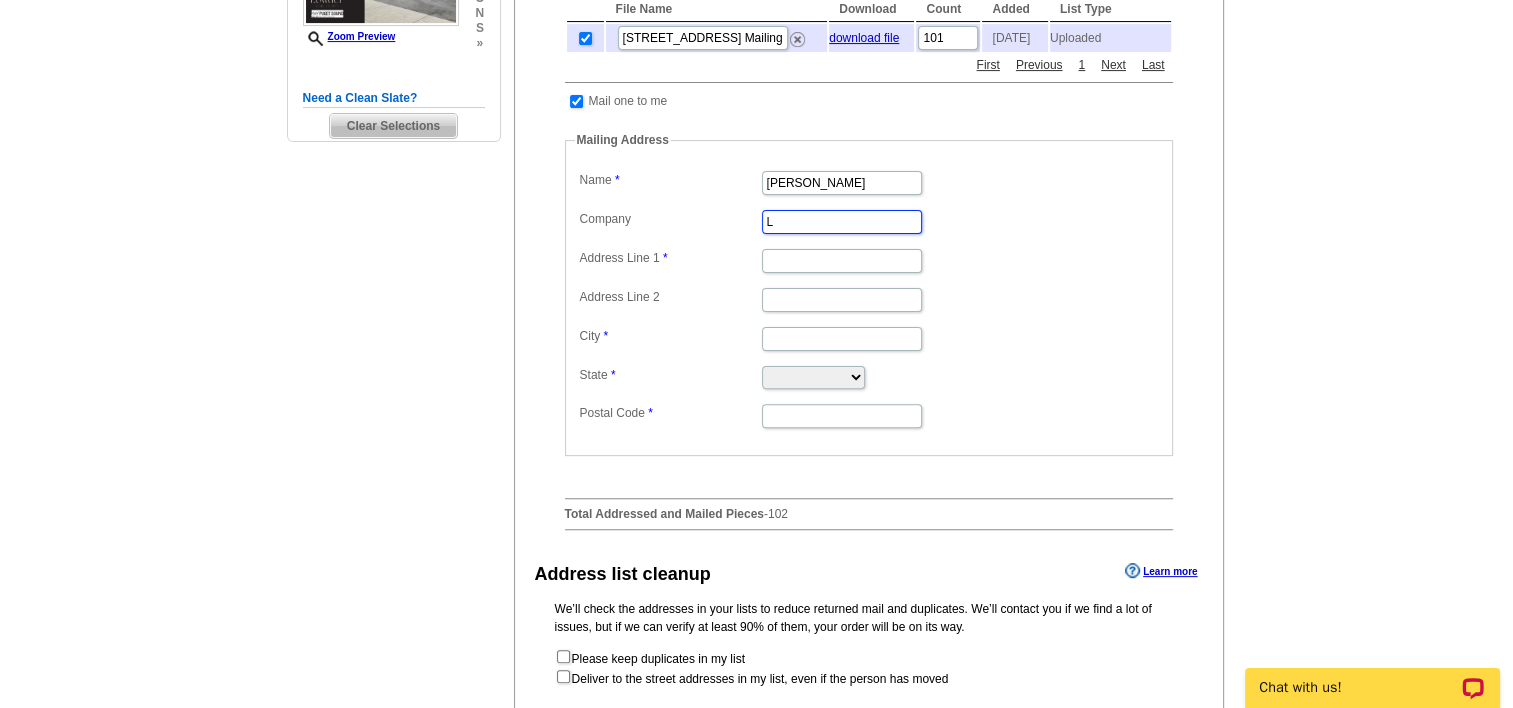 type 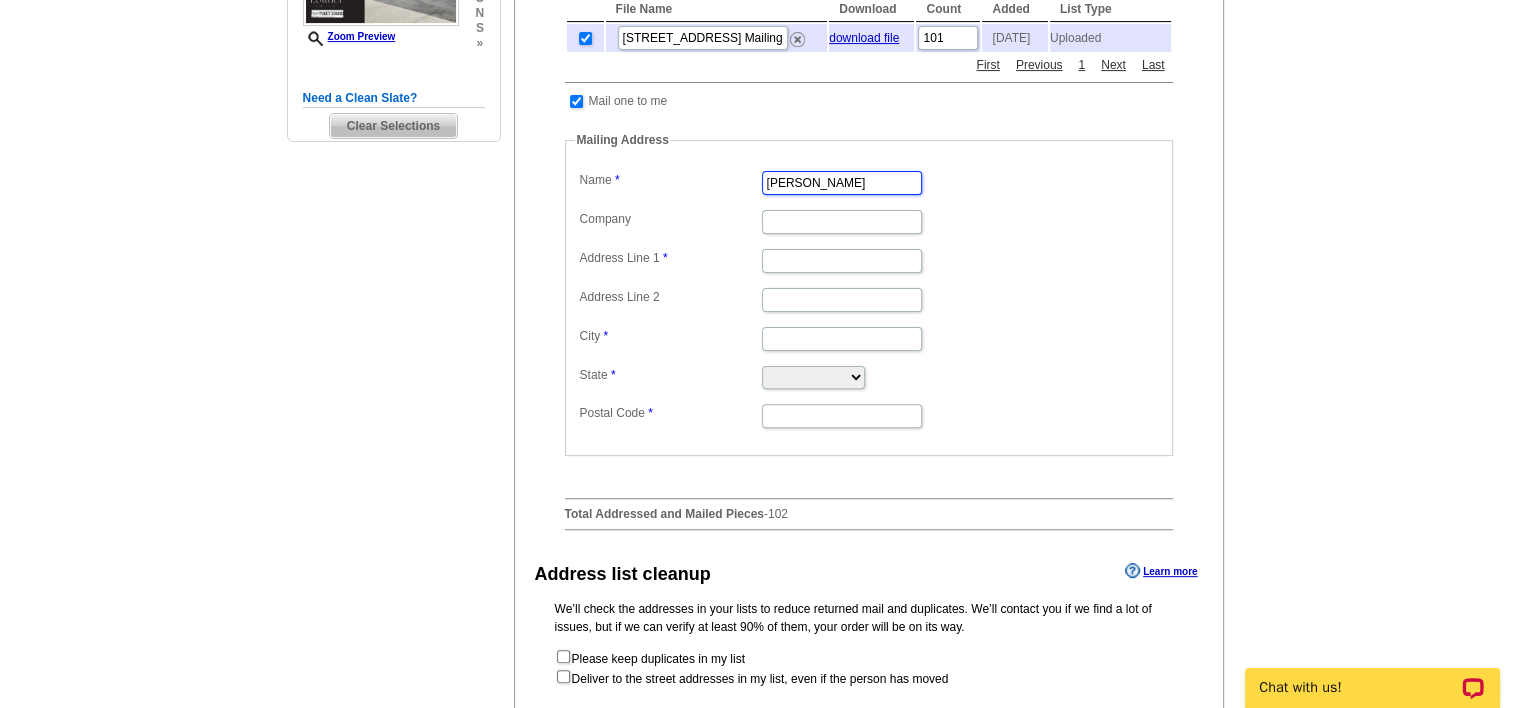 click on "Katie" at bounding box center (842, 183) 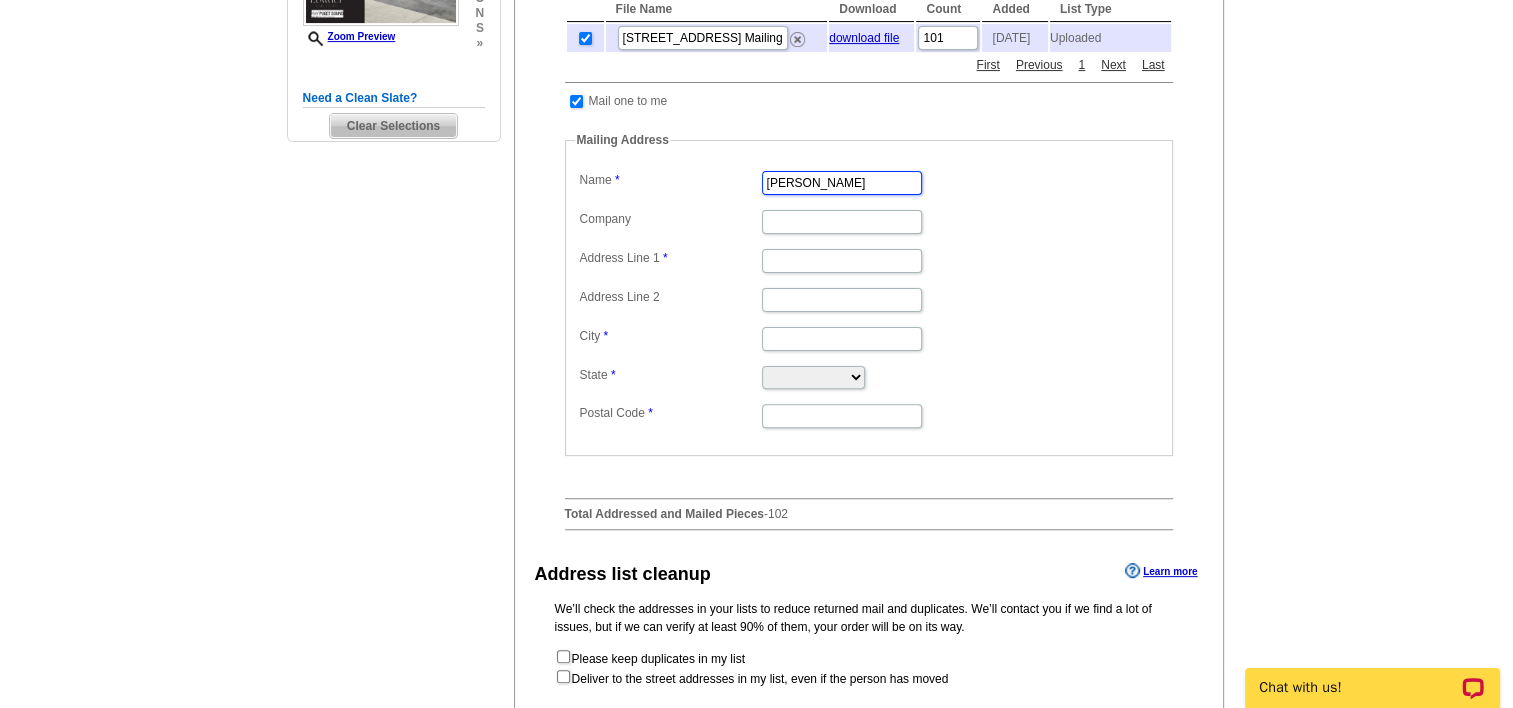 type on "Katie Lowder" 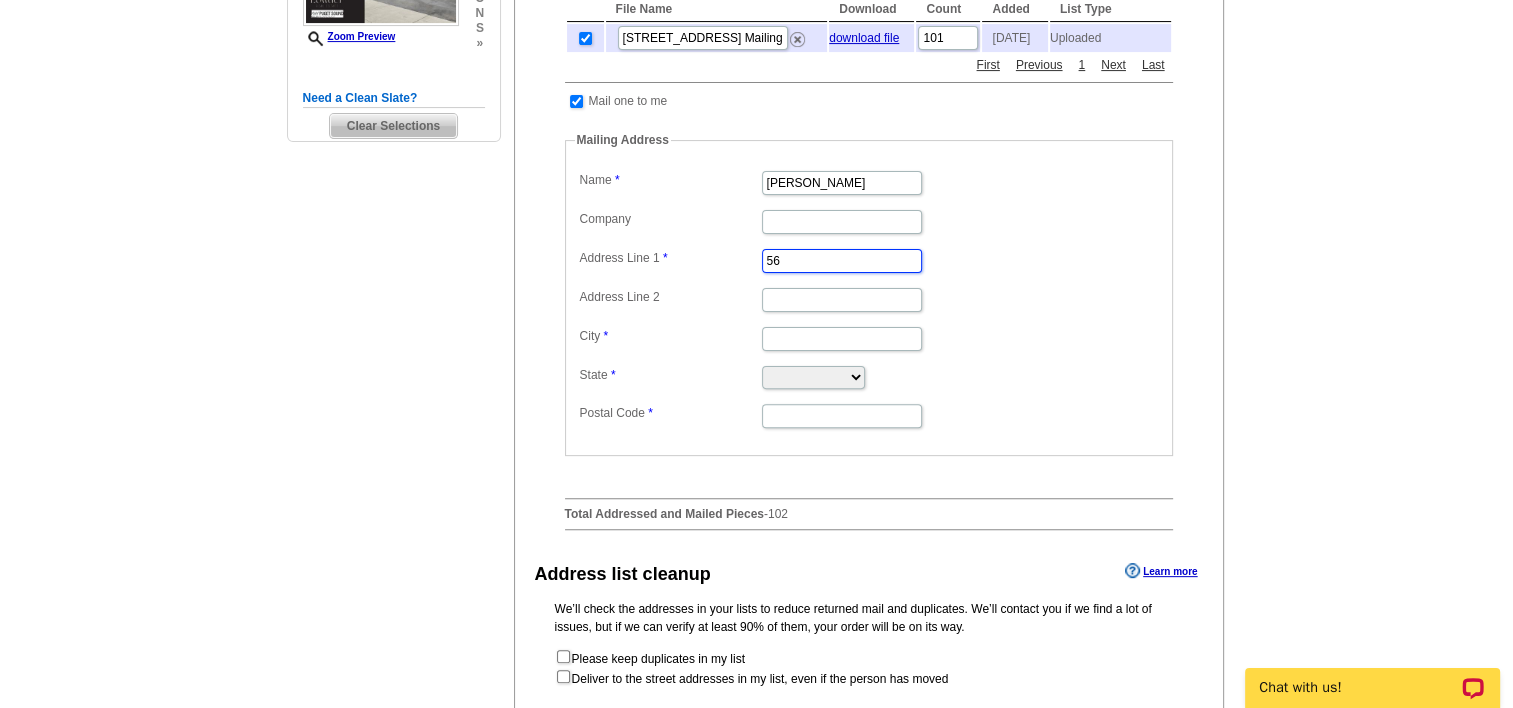 type on "5" 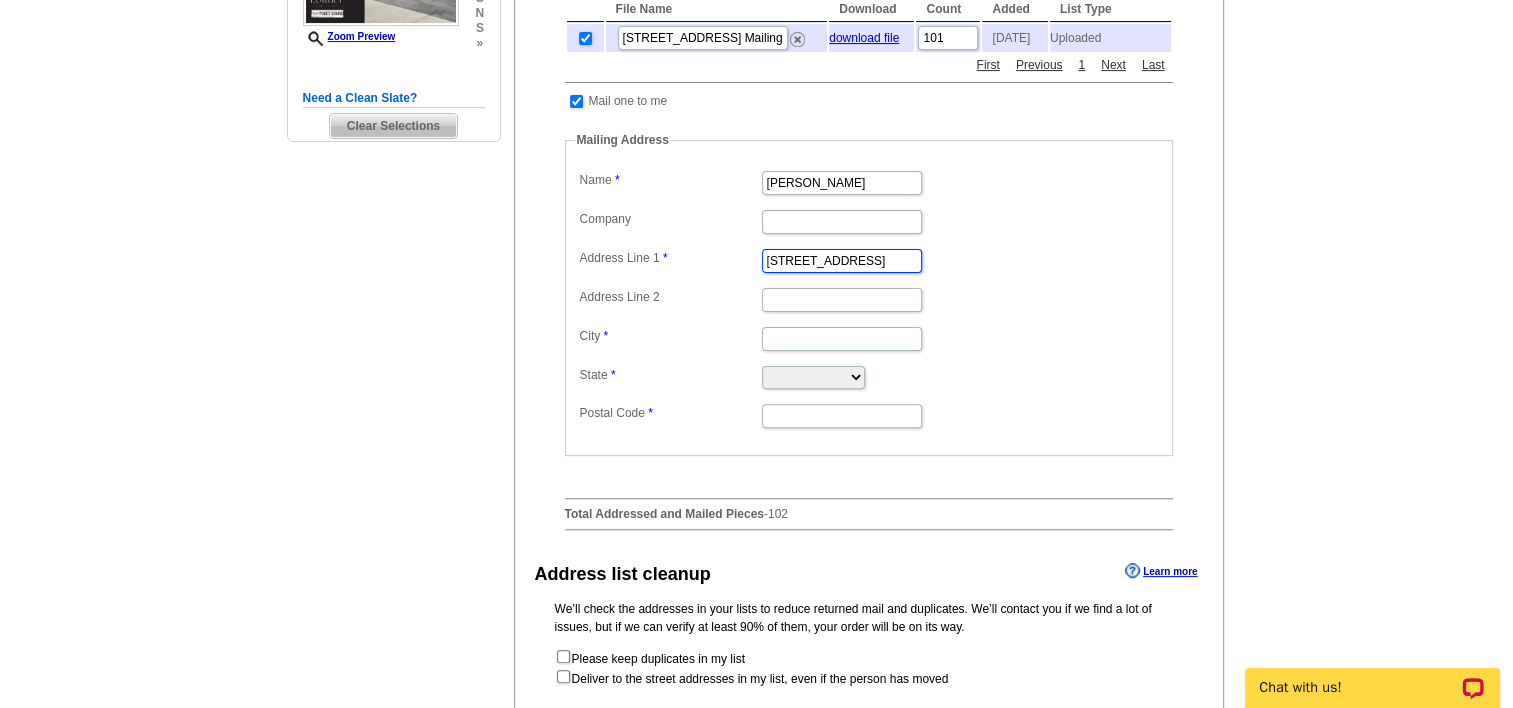 type on "6616 81st Street Ct E" 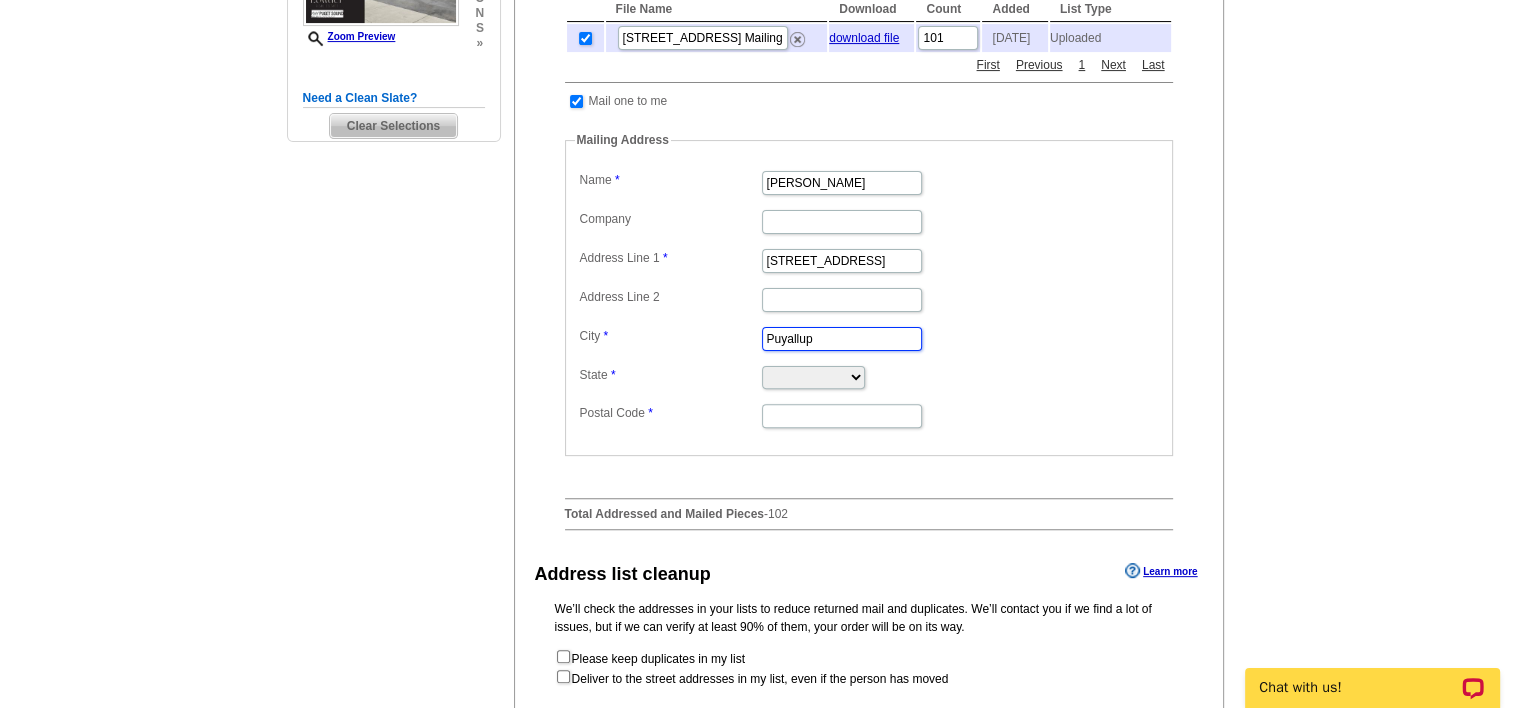 type on "Puyallup" 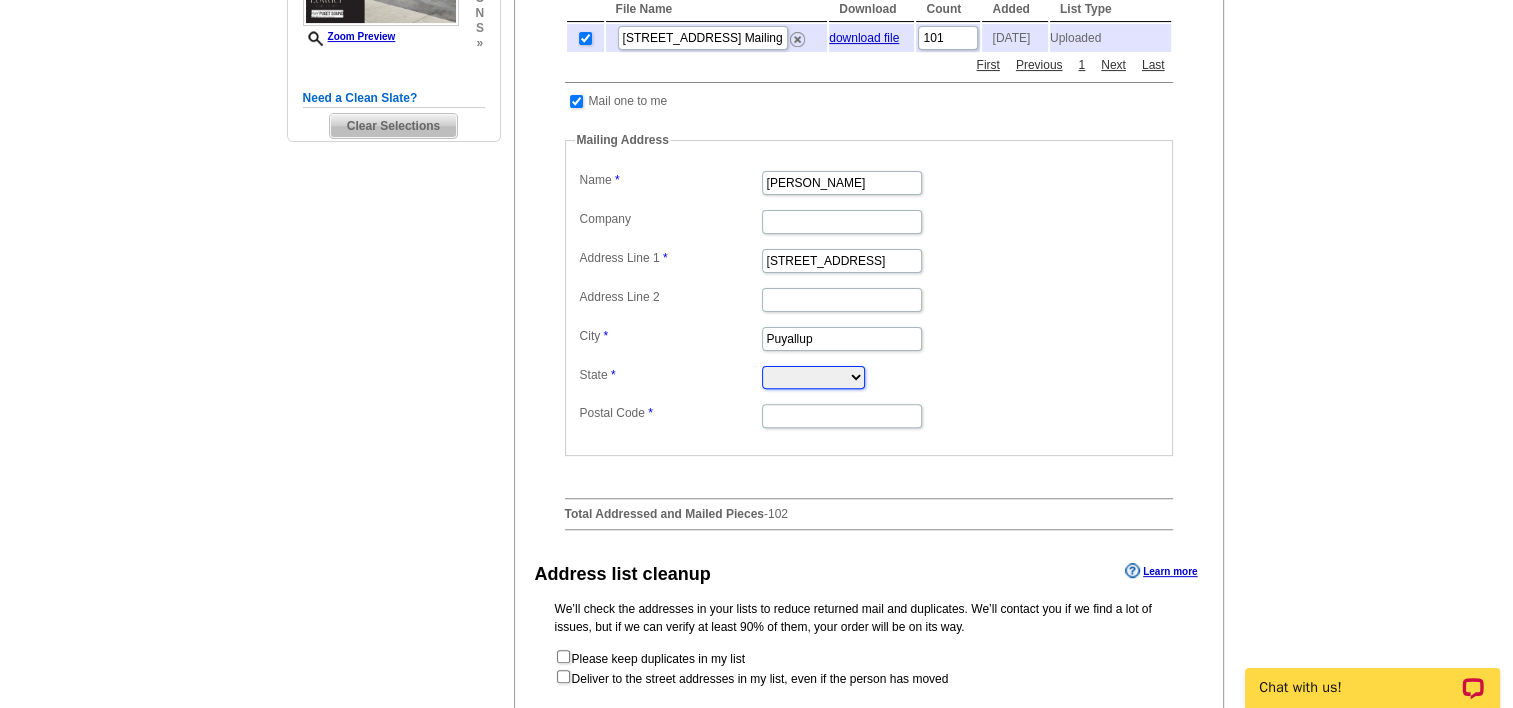 select on "WA" 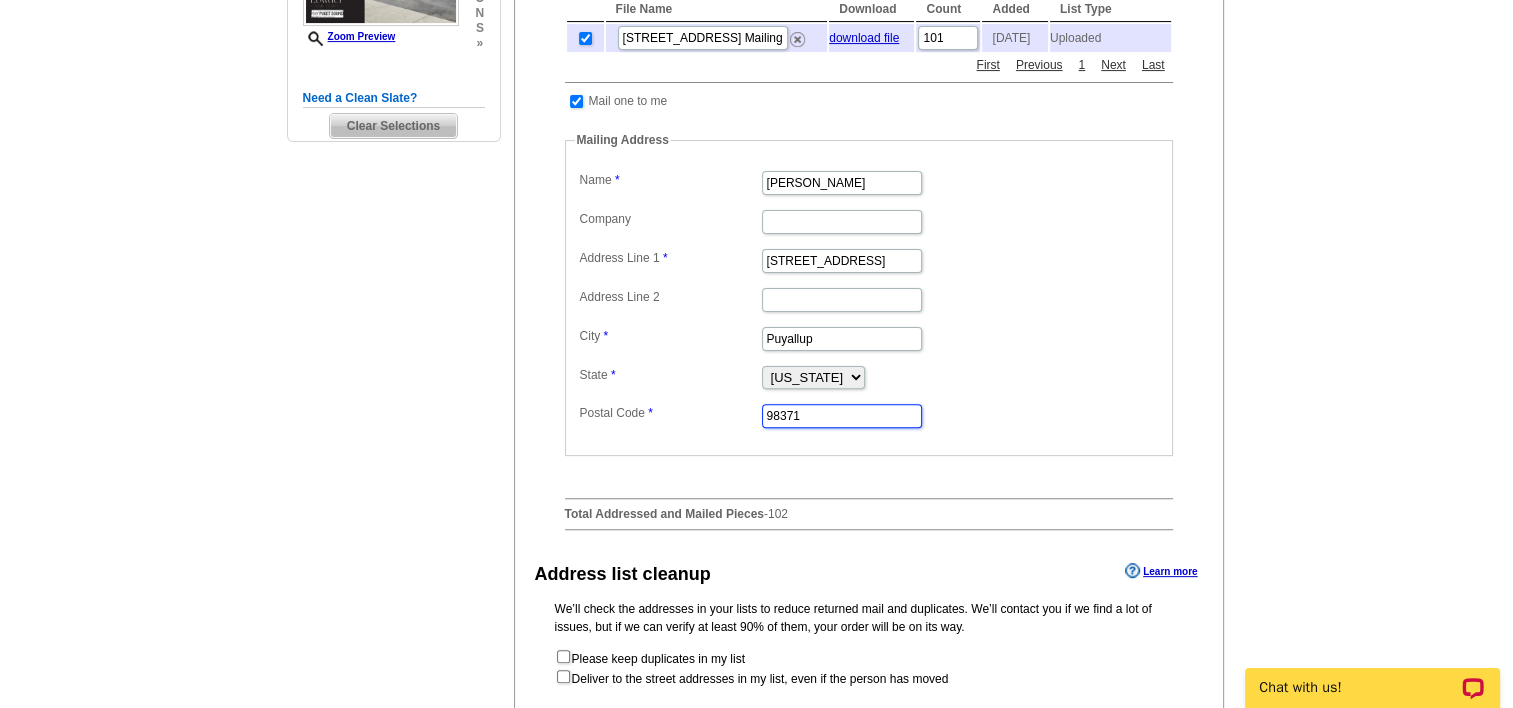 type on "98371" 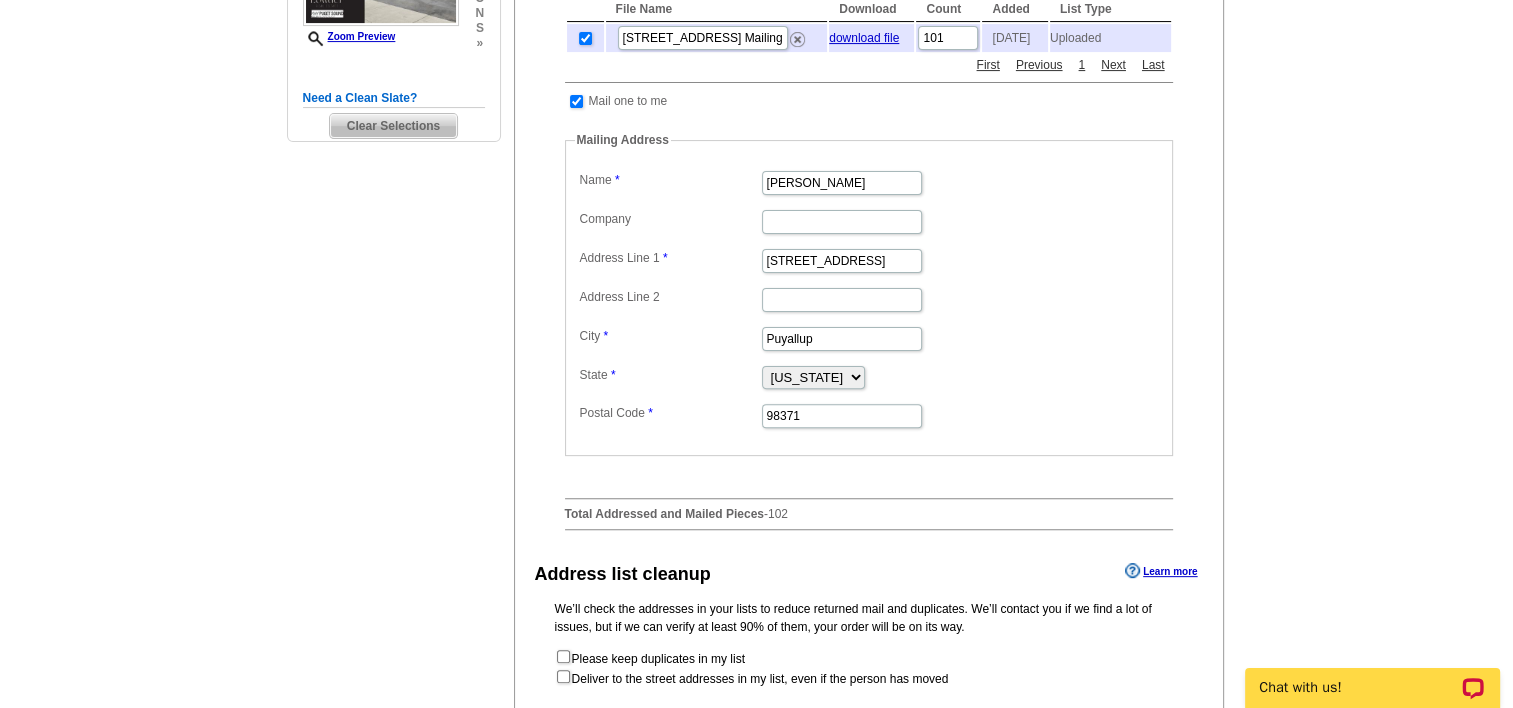 click on "Need Help? call 800-260-5887,  chat  with support, or have our designers make something custom just for you!
Got it, no need for the selection guide next time.
Show Results
Selected Design
Jumbo Postcard (5.5" x 8.5")
Design Name
Front Design
Zoom Preview
»
o
p
t
i
o
n
s
»" at bounding box center [757, 220] 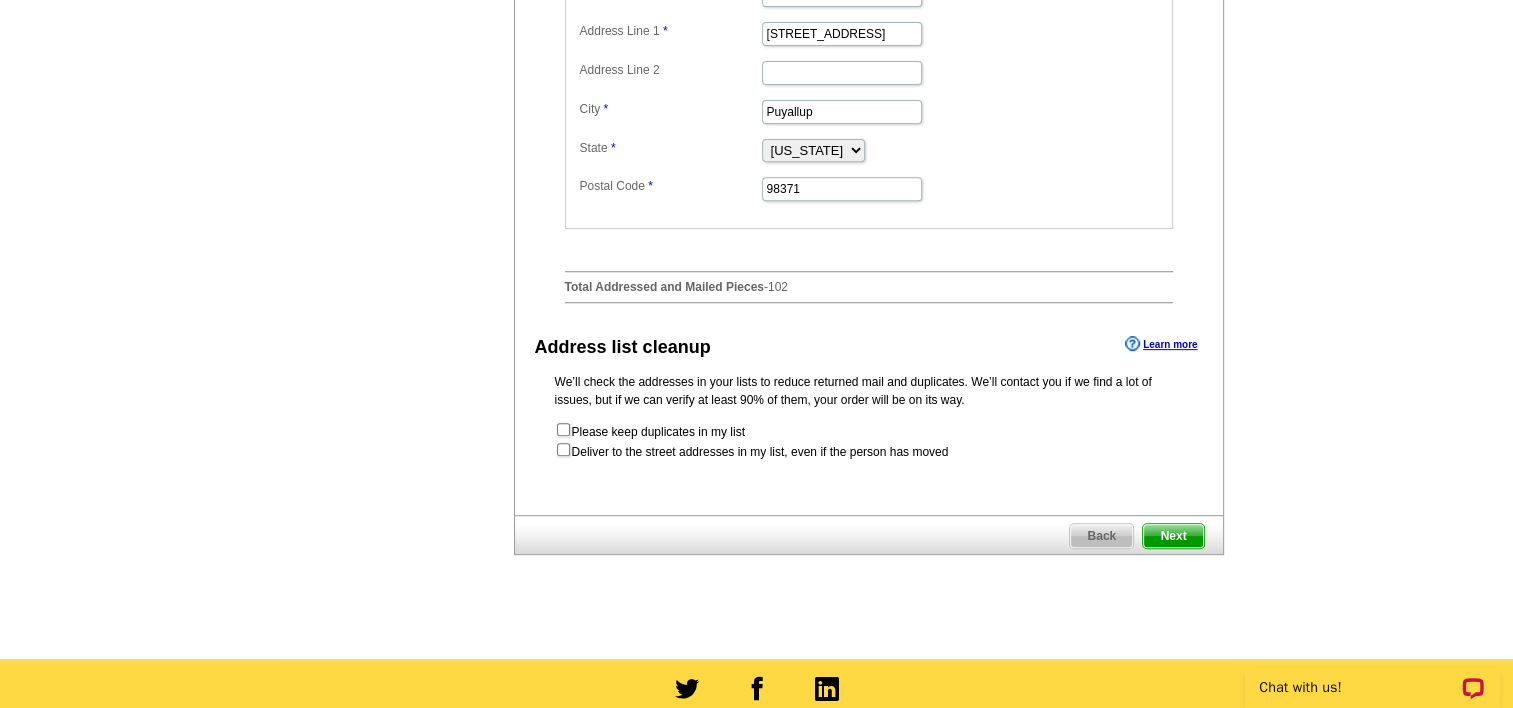 scroll, scrollTop: 788, scrollLeft: 0, axis: vertical 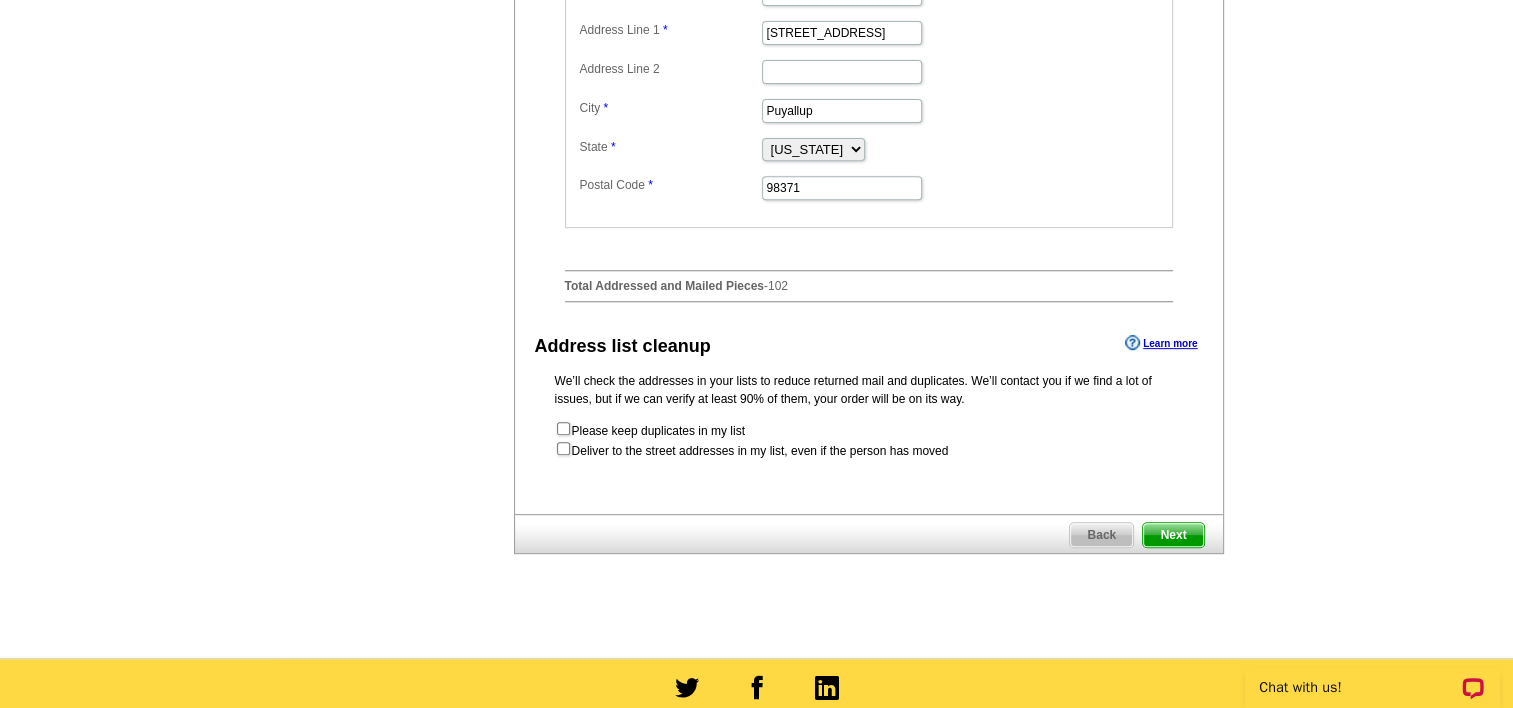 click on "Next" at bounding box center (1173, 535) 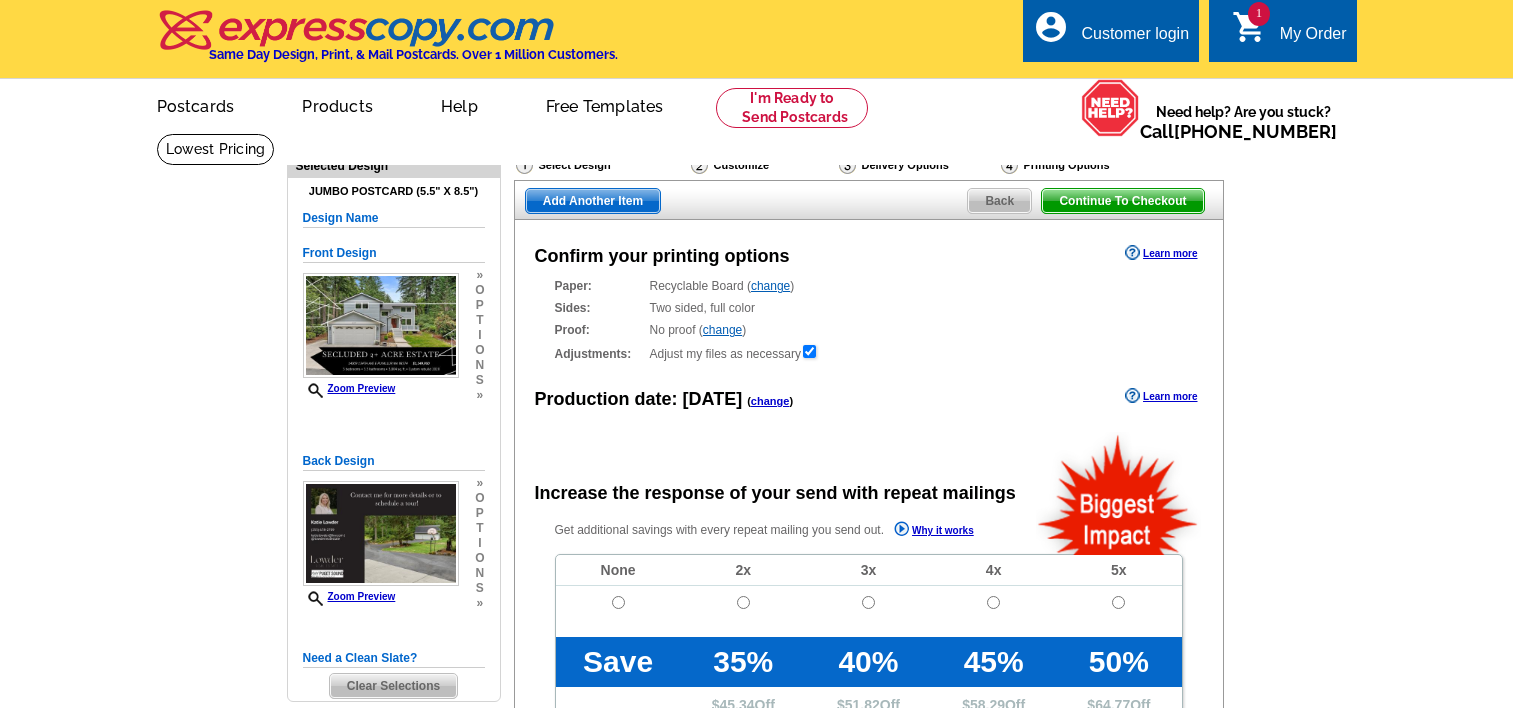 scroll, scrollTop: 0, scrollLeft: 0, axis: both 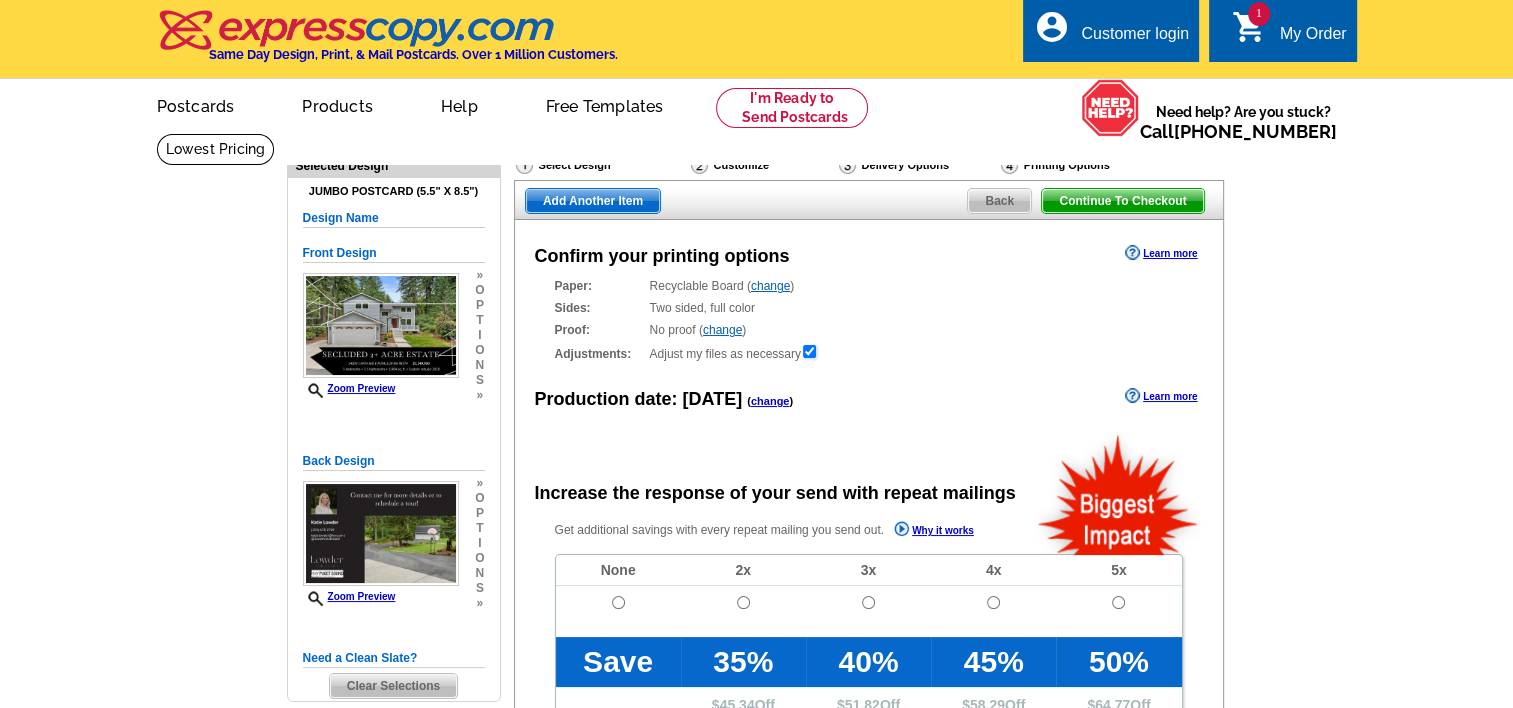 radio on "false" 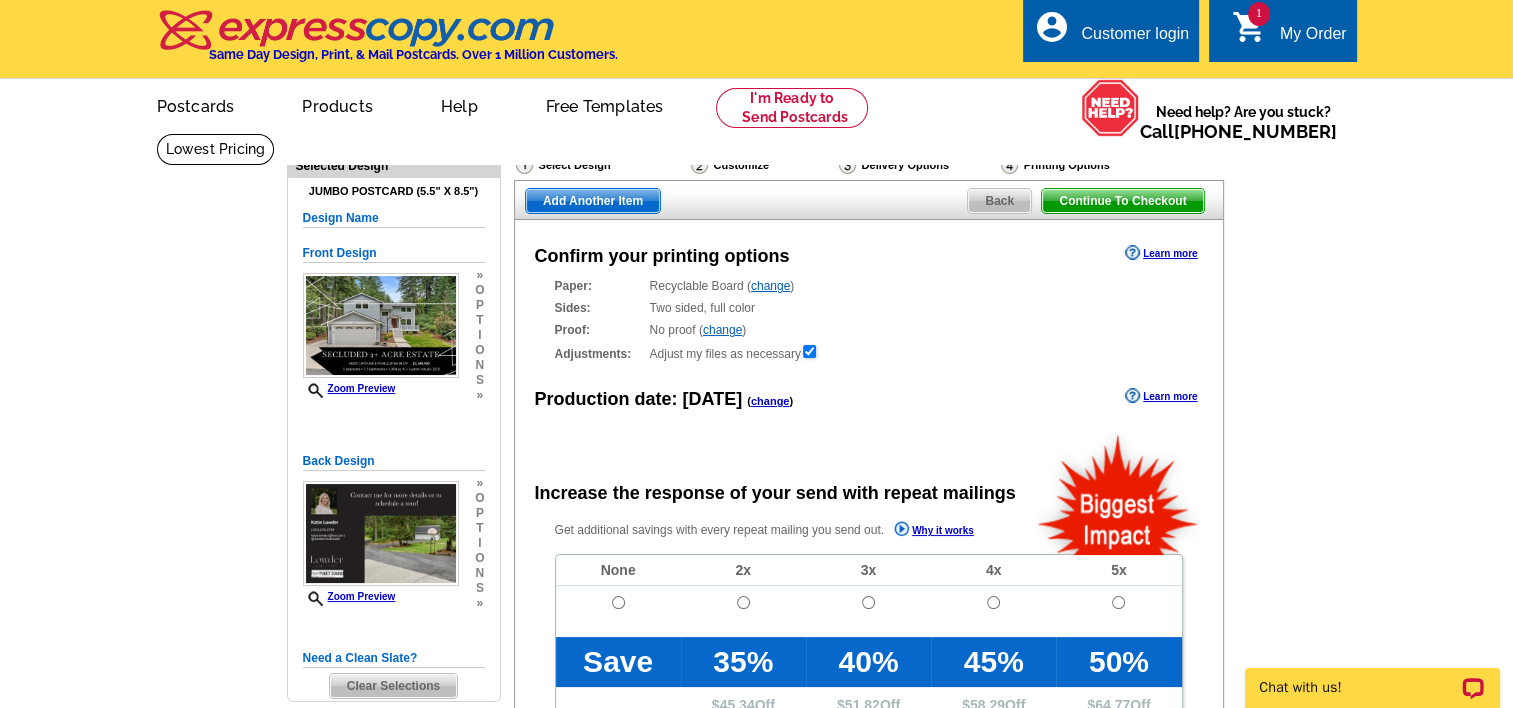 scroll, scrollTop: 0, scrollLeft: 0, axis: both 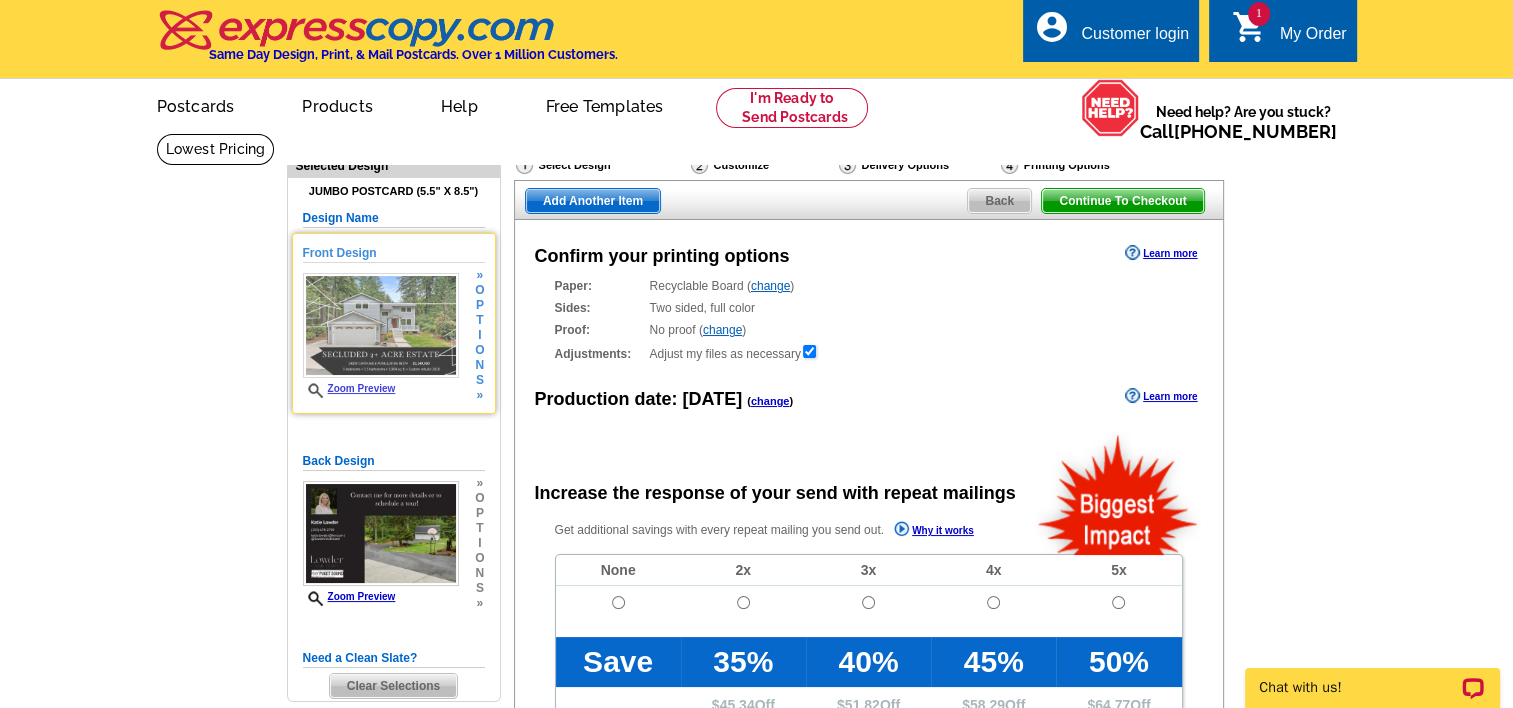 click on "Zoom Preview" at bounding box center [349, 388] 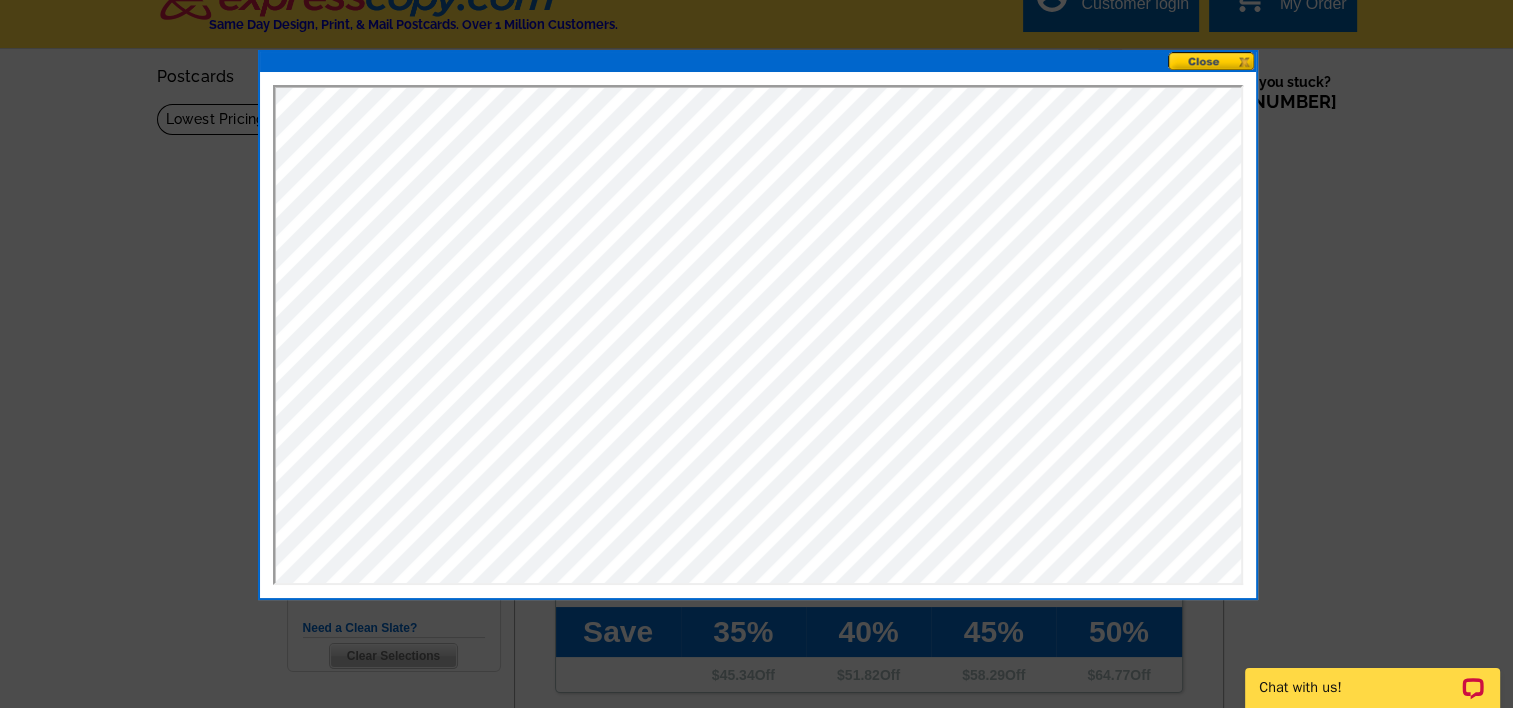 scroll, scrollTop: 31, scrollLeft: 0, axis: vertical 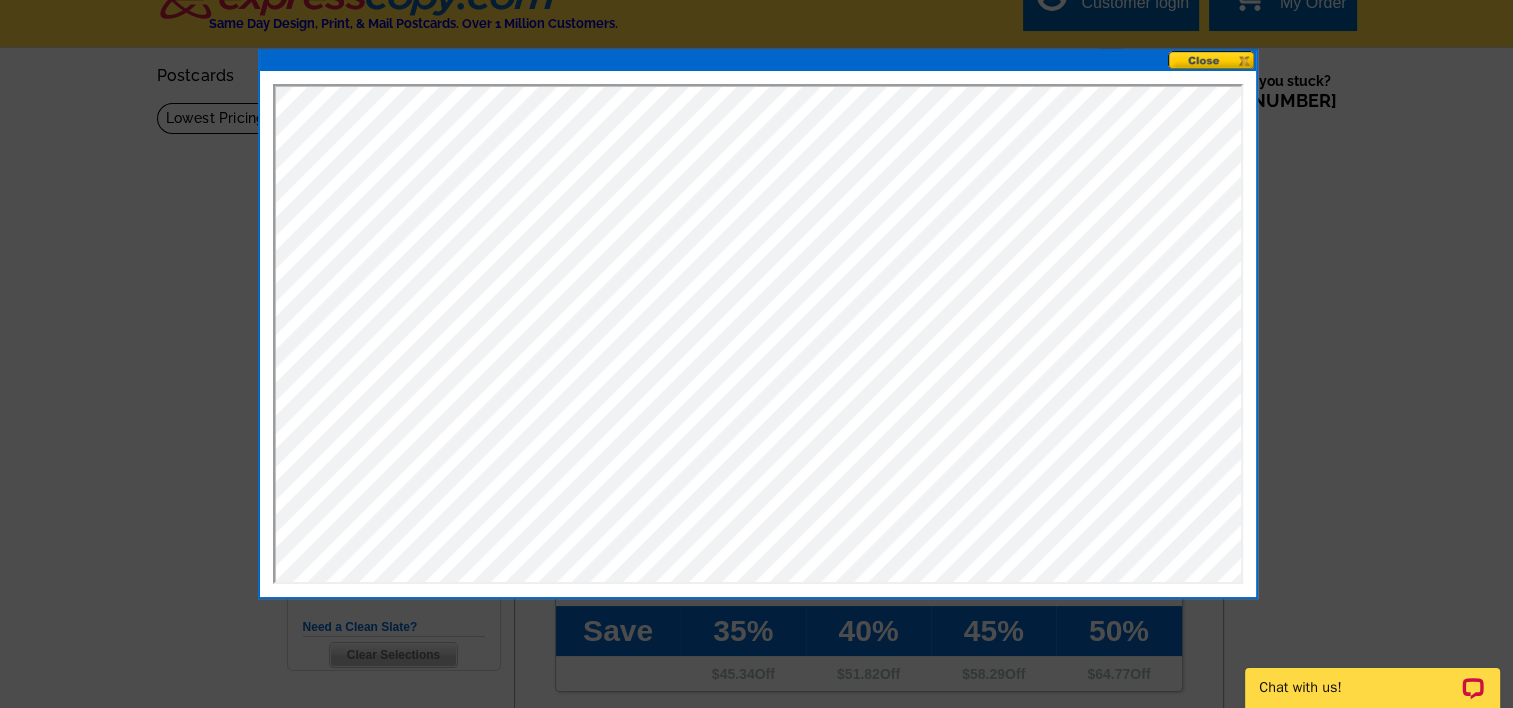 click at bounding box center [1212, 60] 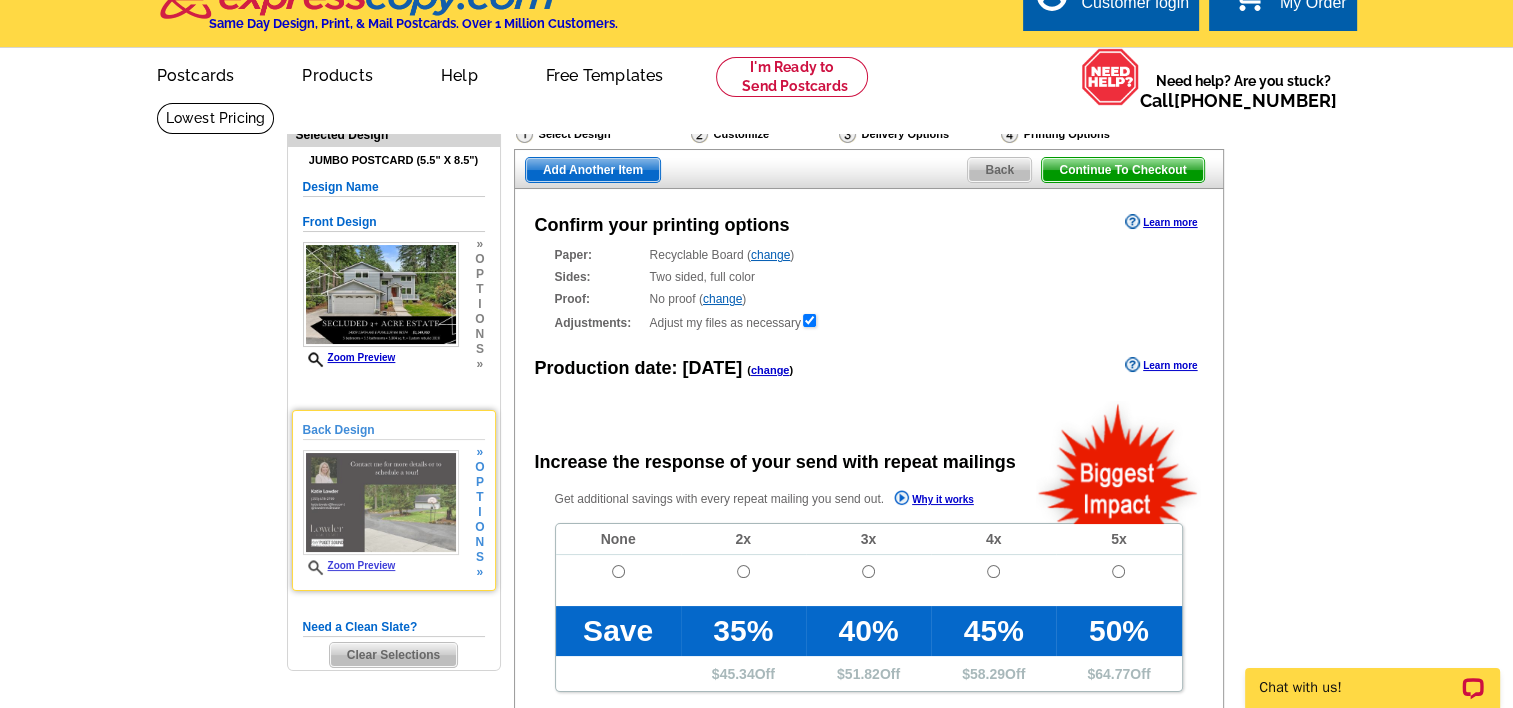 click at bounding box center (381, 503) 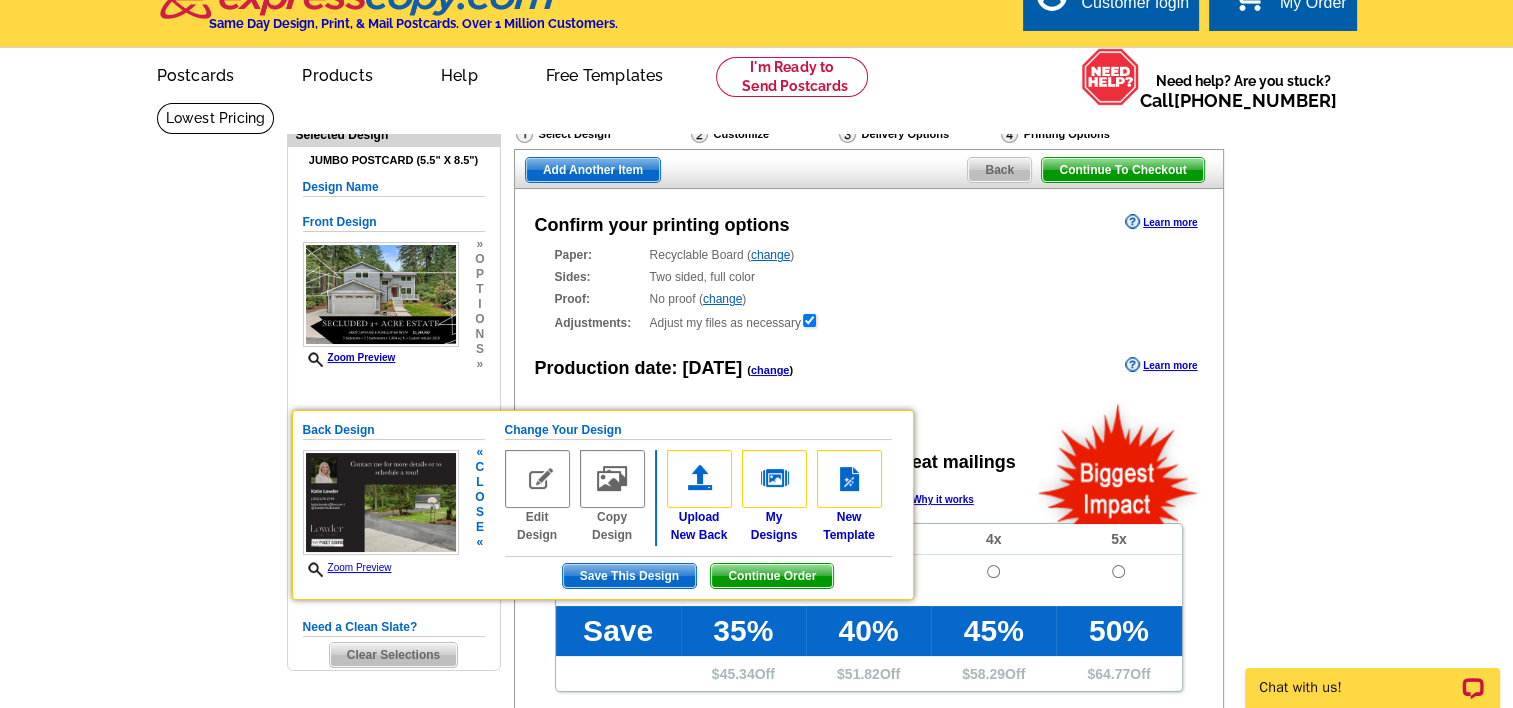 click on "Zoom Preview" at bounding box center (347, 567) 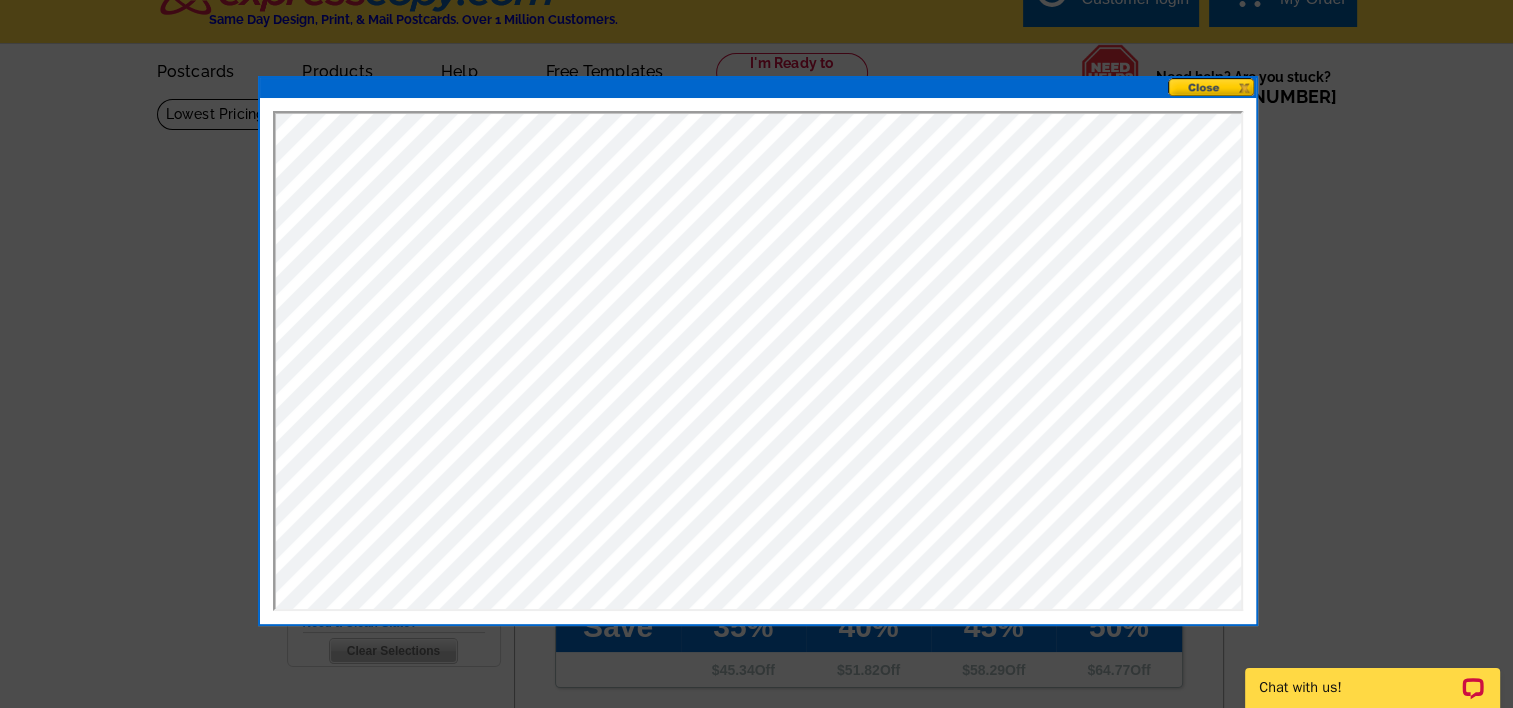 scroll, scrollTop: 36, scrollLeft: 0, axis: vertical 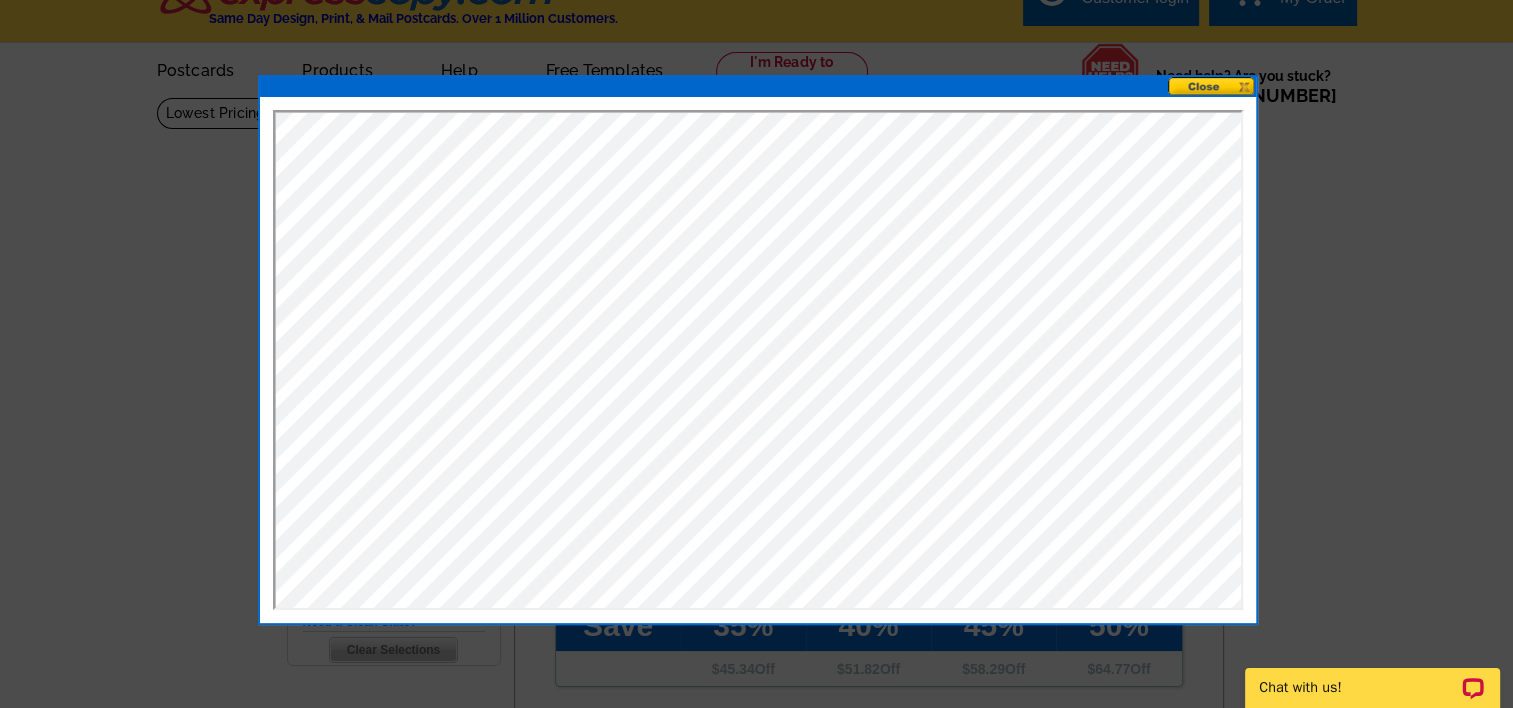 click at bounding box center (1212, 86) 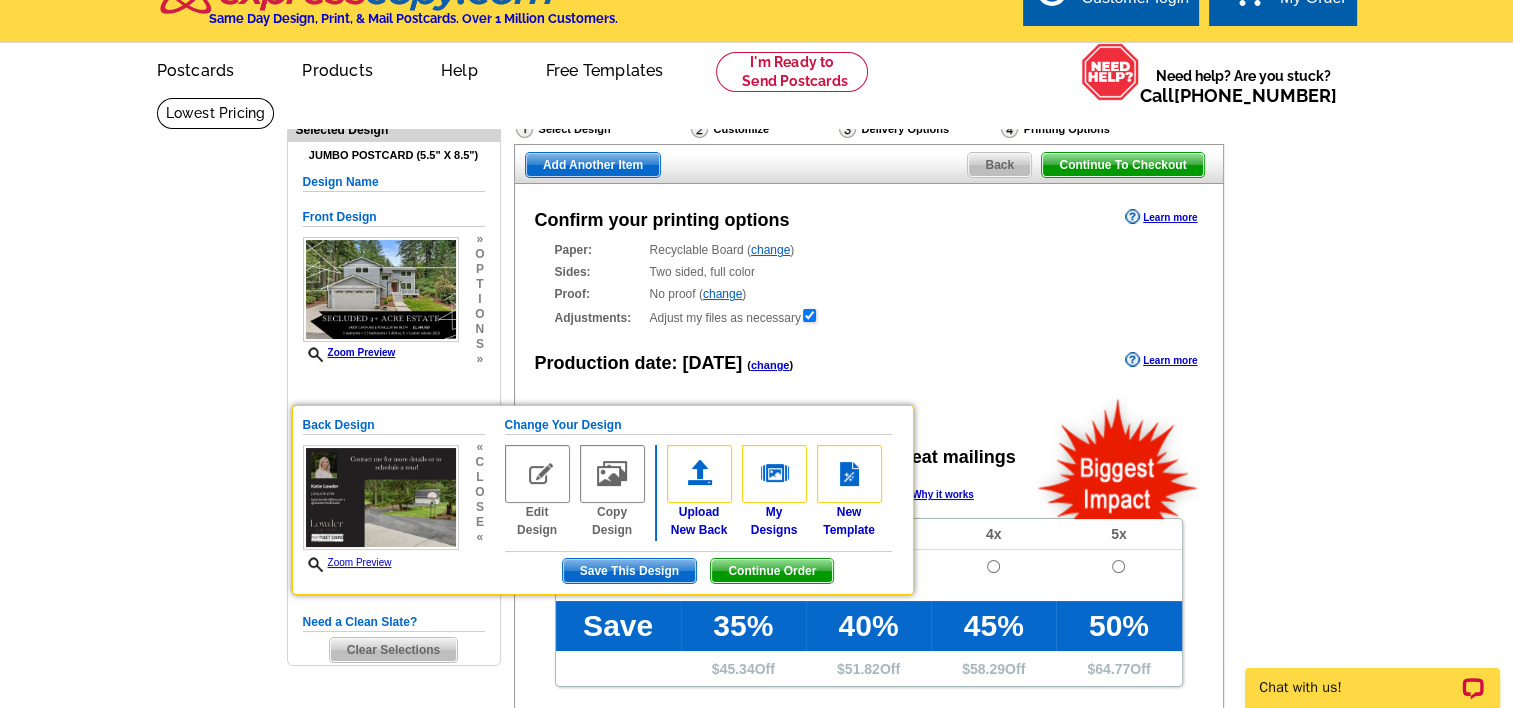 click on "Production date:
Today
( change )
Learn more" at bounding box center (869, 362) 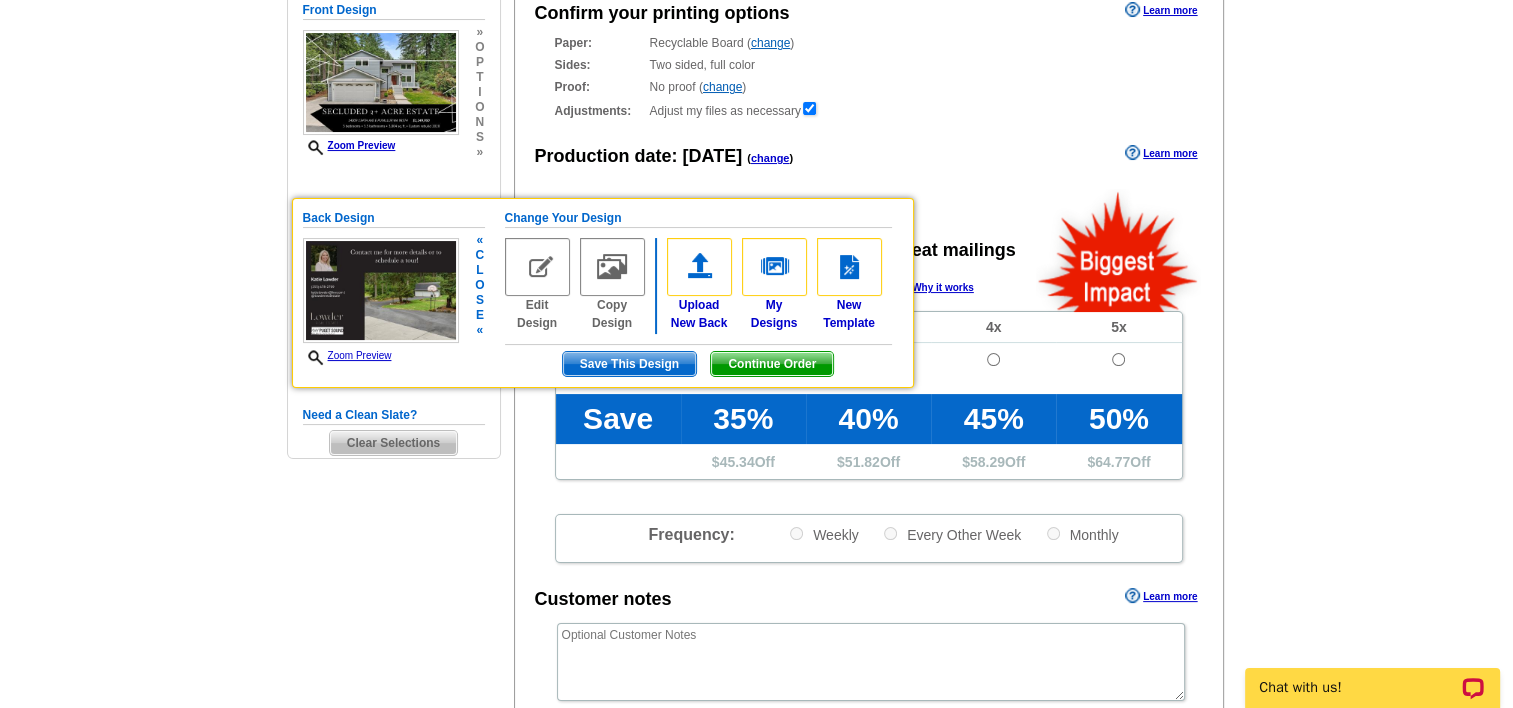 scroll, scrollTop: 244, scrollLeft: 0, axis: vertical 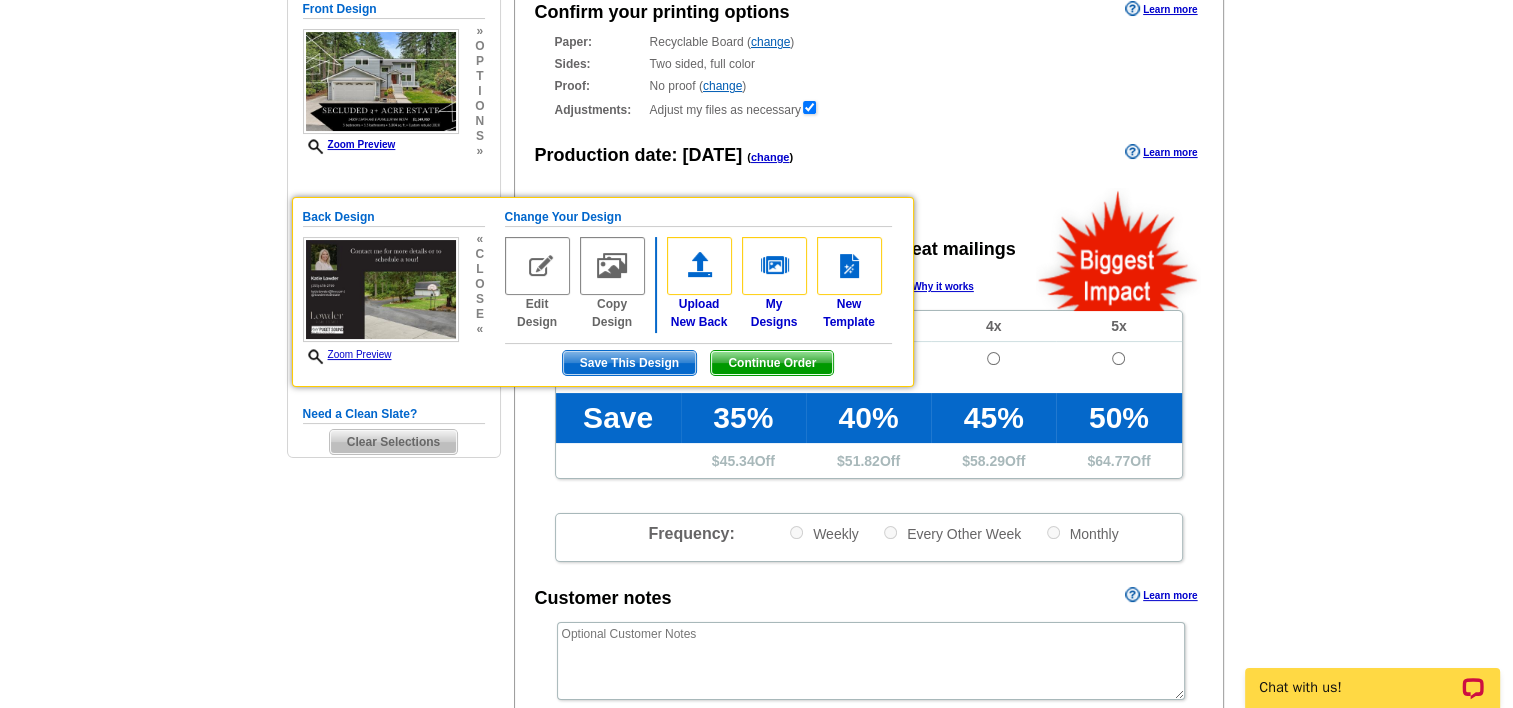 click on "Need Help? call 800-260-5887,  chat  with support, or have our designers make something custom just for you!
Got it, no need for the selection guide next time.
Show Results
Selected Design
Jumbo Postcard (5.5" x 8.5")
Design Name
Front Design
Zoom Preview
»
o
p
t
i
o
n
s
»
« c" at bounding box center (756, 432) 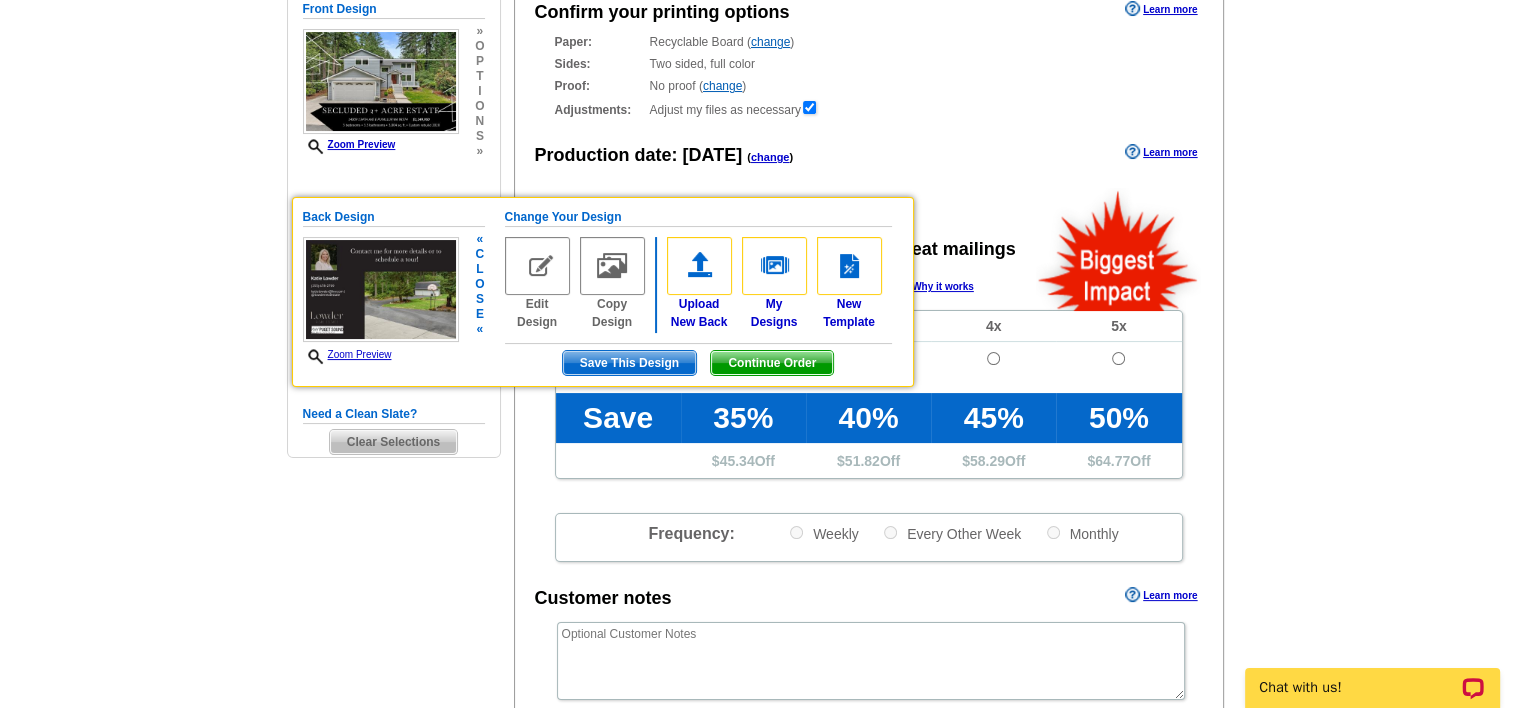 click on "l" at bounding box center (479, 269) 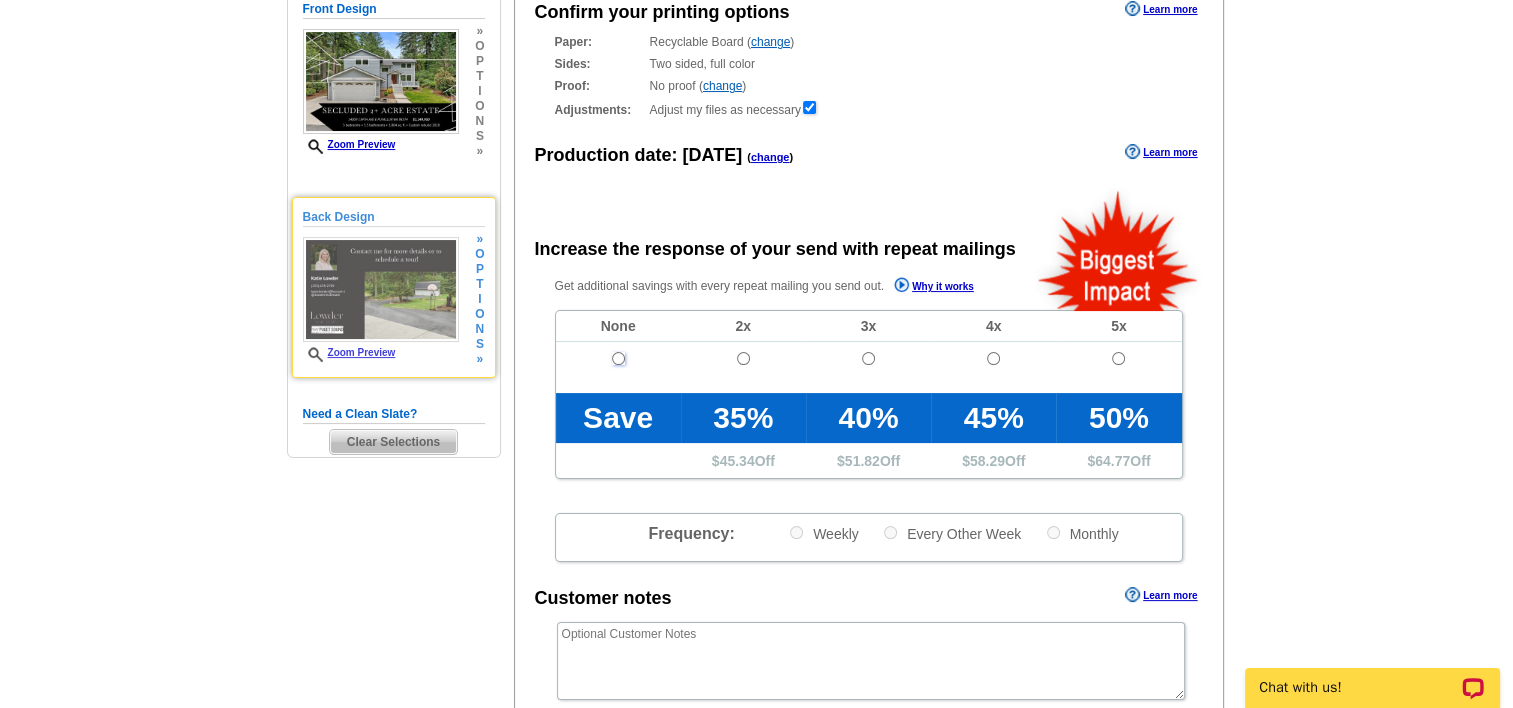 click at bounding box center [618, 358] 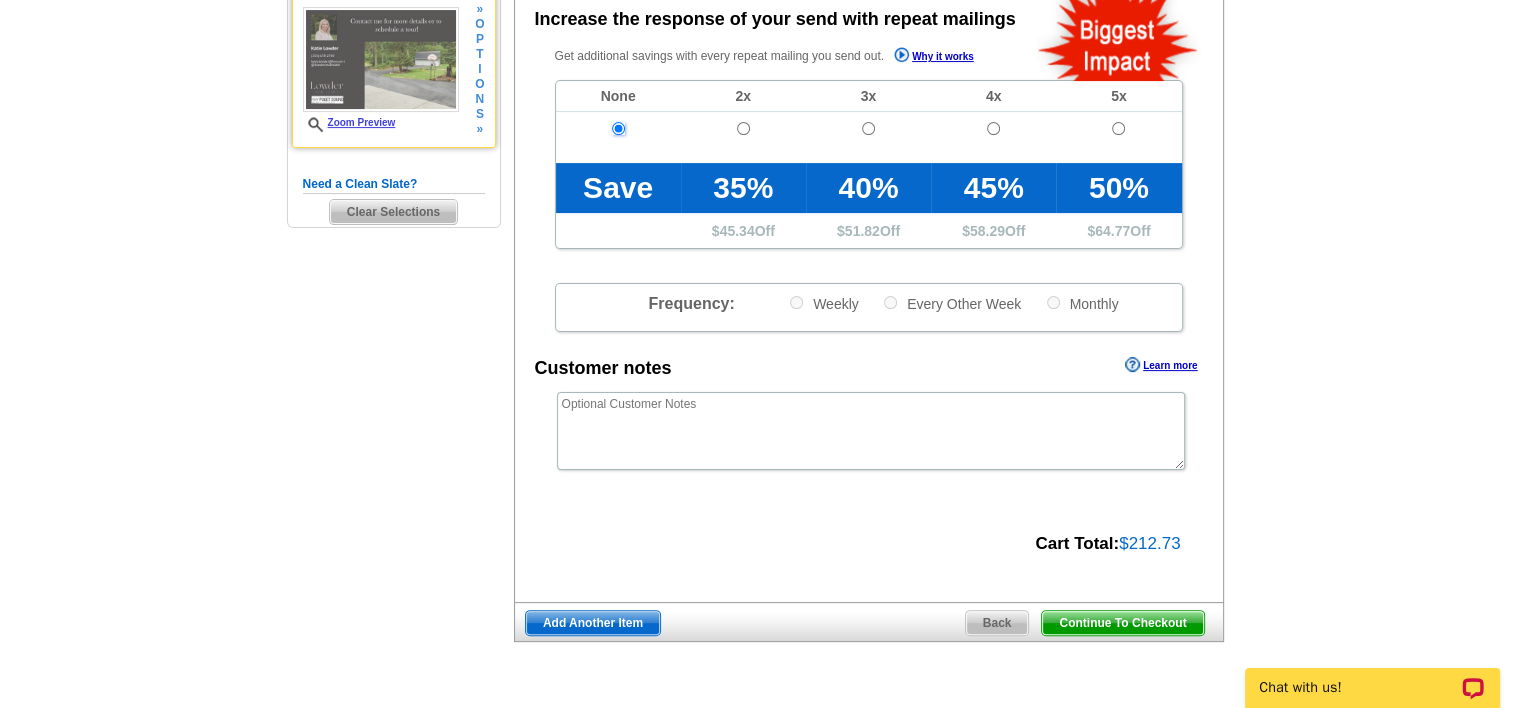 scroll, scrollTop: 475, scrollLeft: 0, axis: vertical 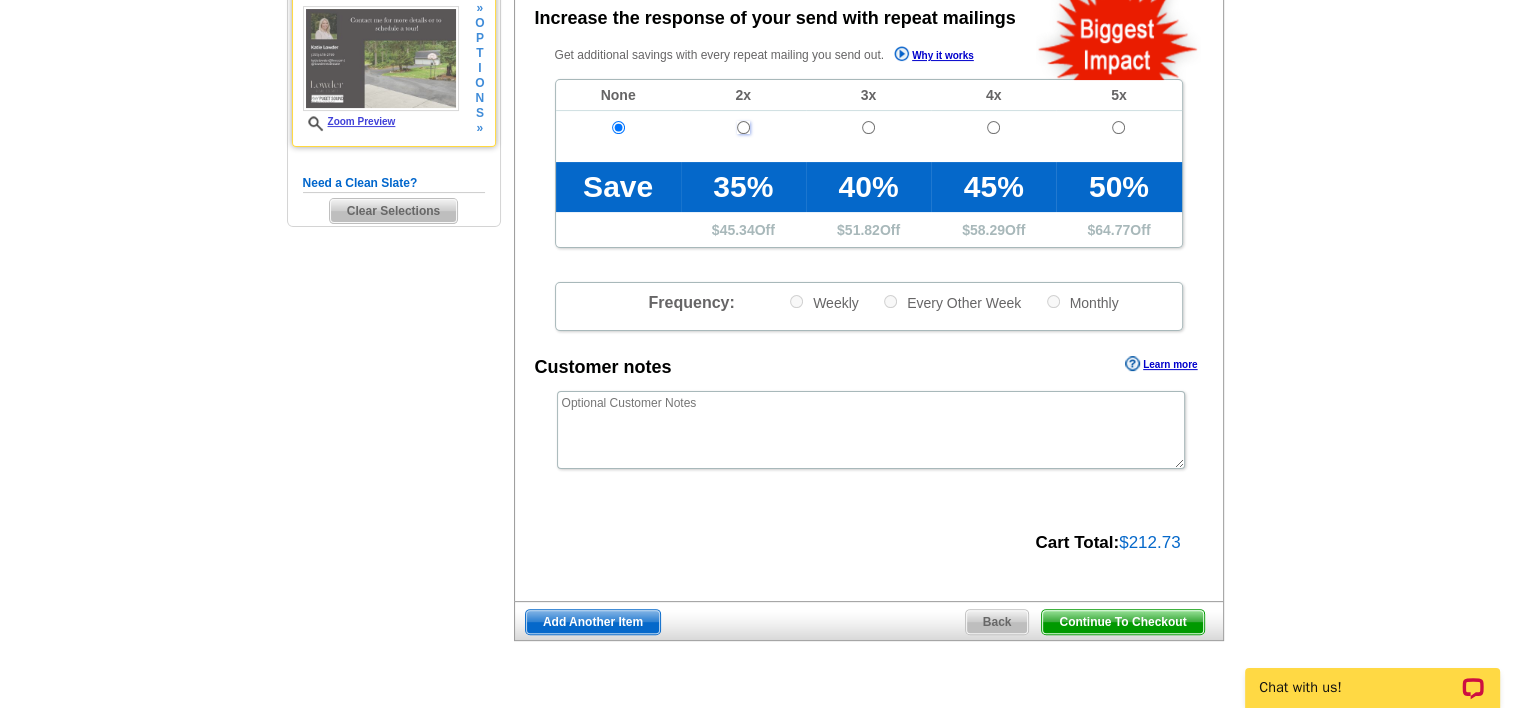 click at bounding box center (743, 127) 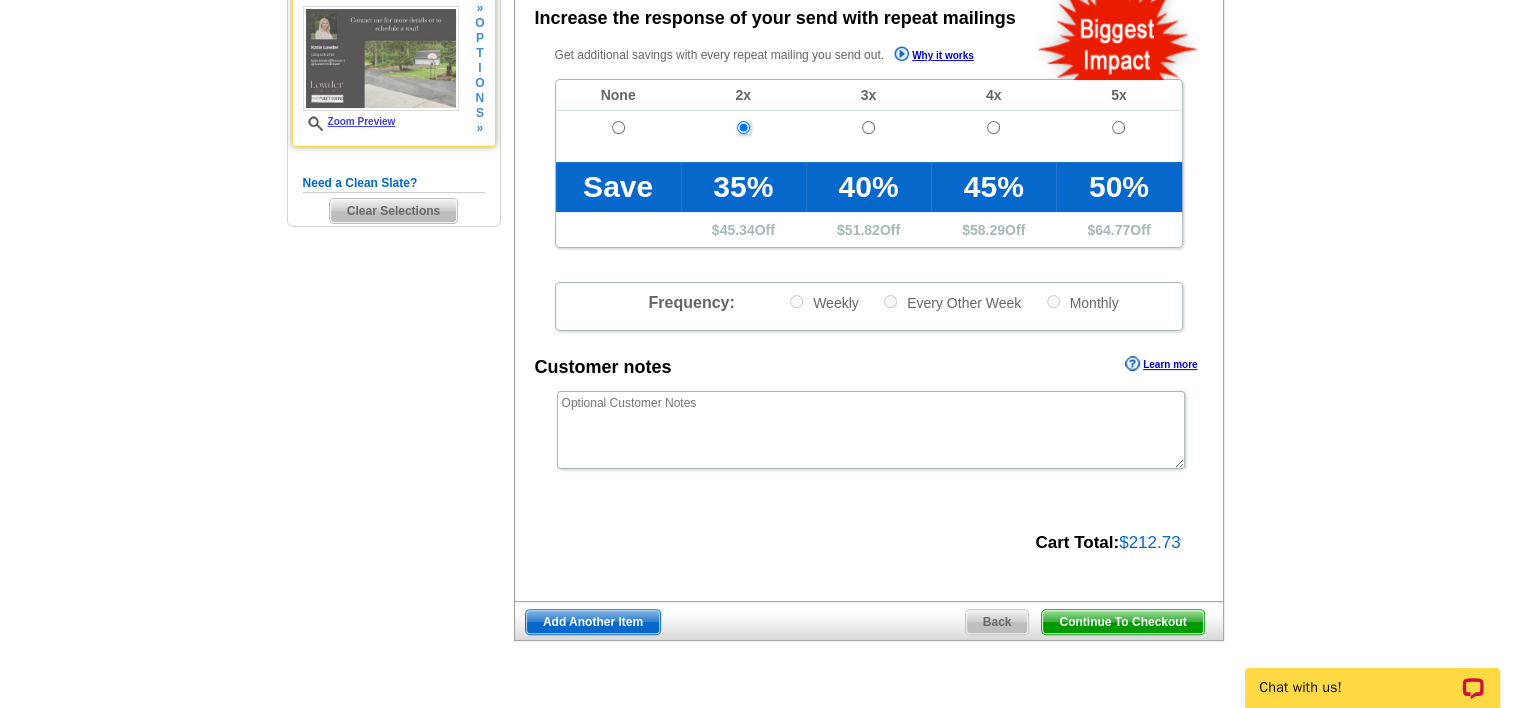 radio on "true" 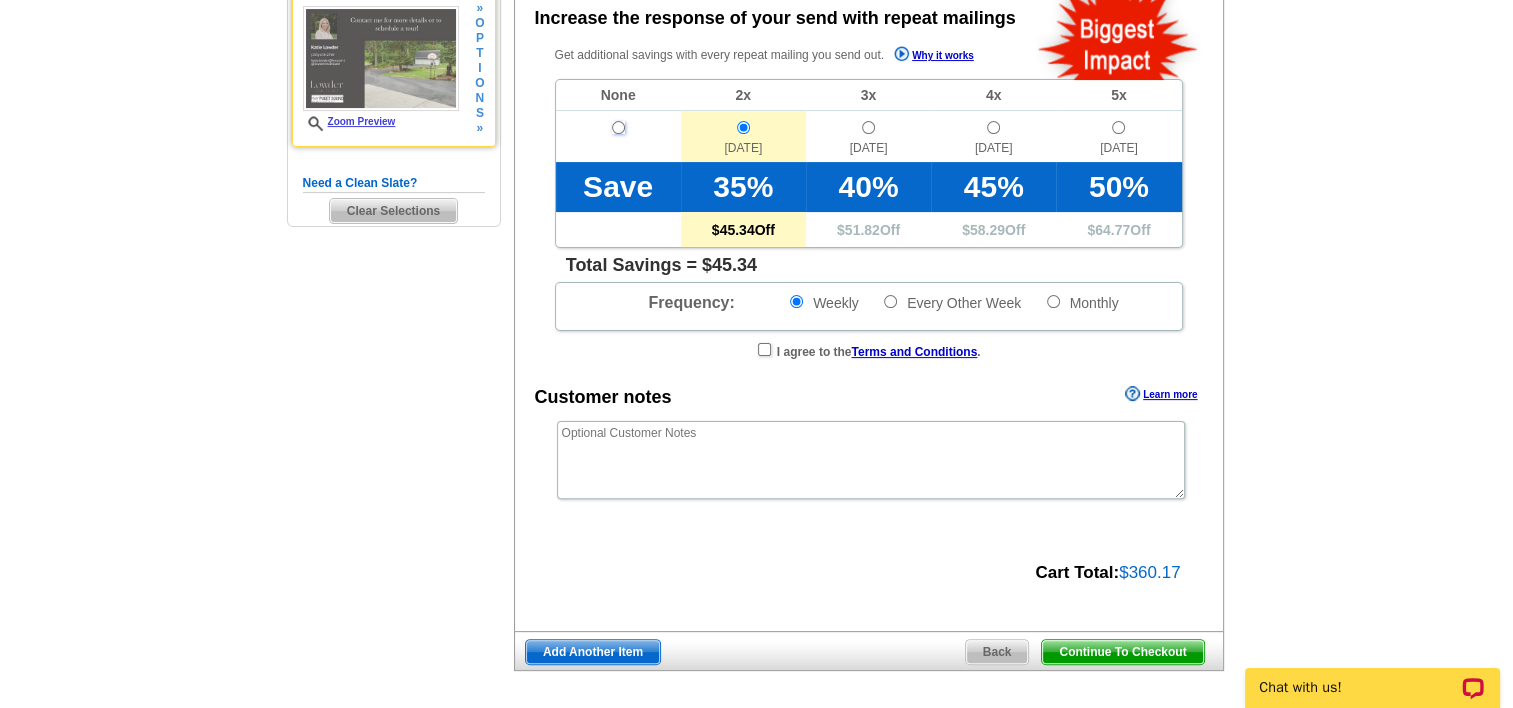 click at bounding box center (618, 127) 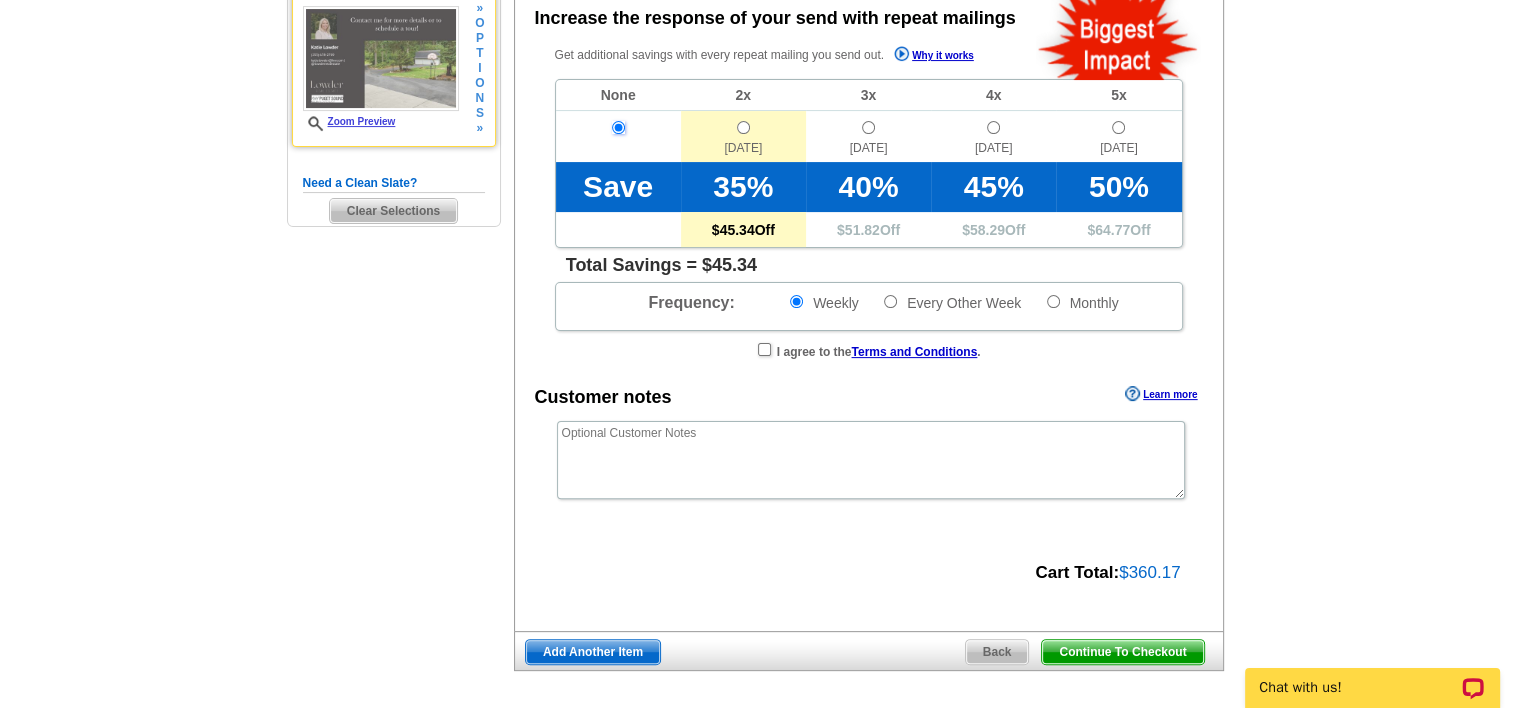 radio on "false" 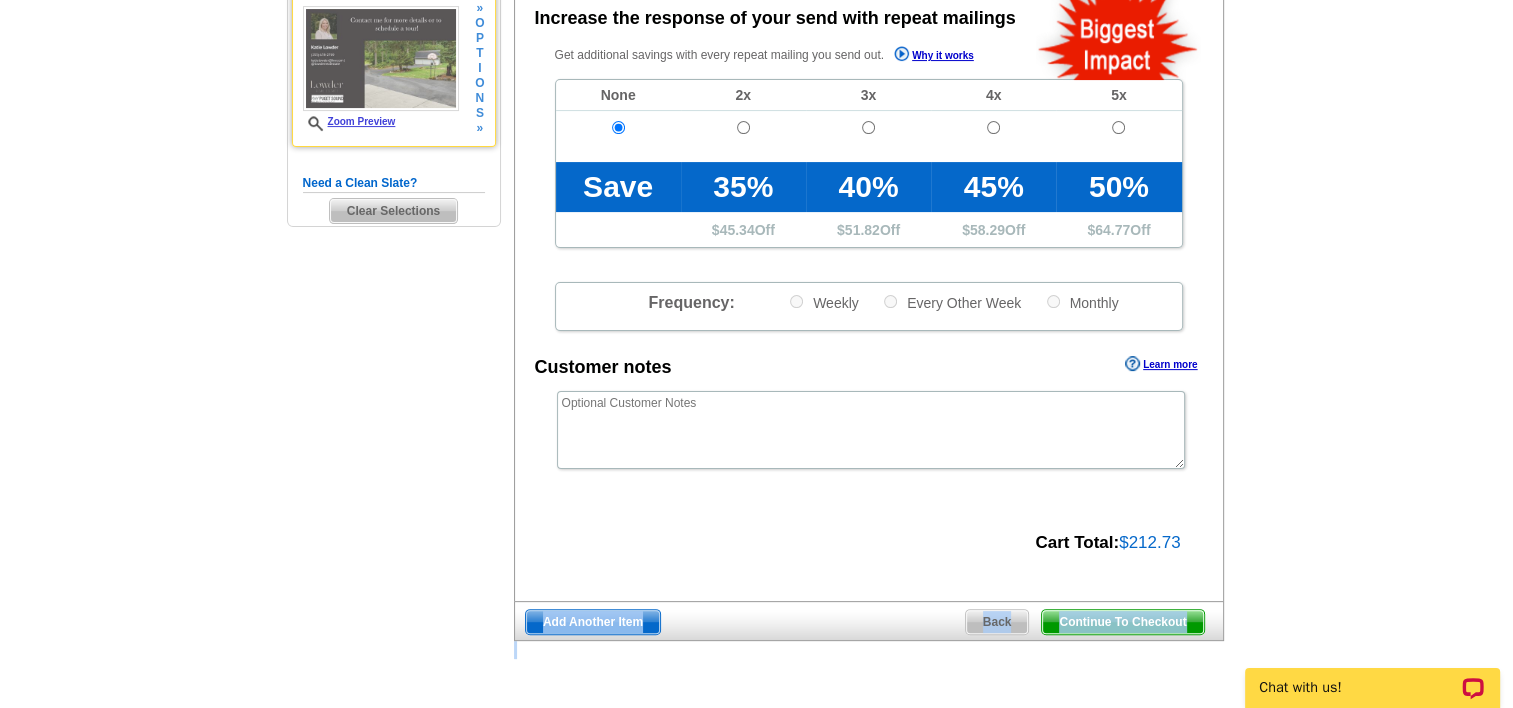 drag, startPoint x: 1074, startPoint y: 636, endPoint x: 1279, endPoint y: 557, distance: 219.69524 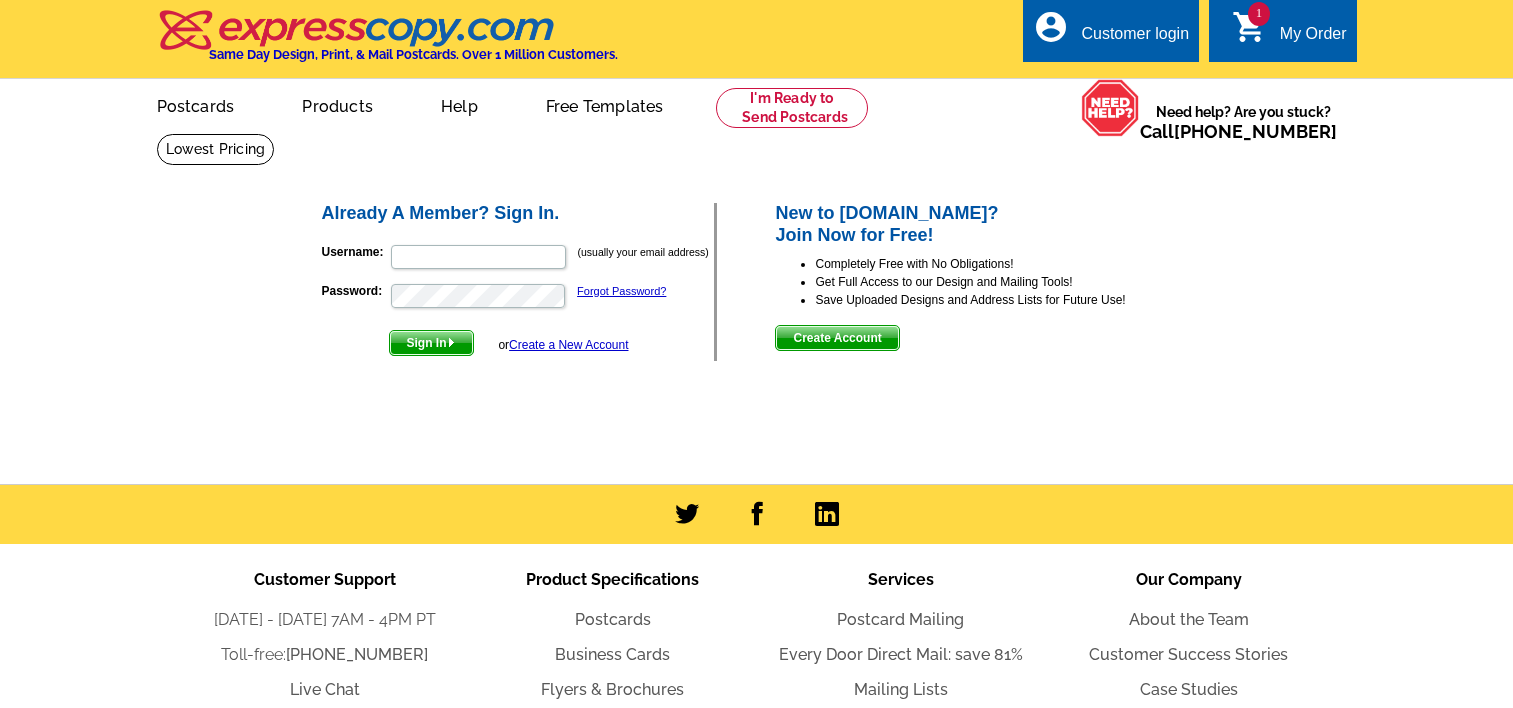 scroll, scrollTop: 0, scrollLeft: 0, axis: both 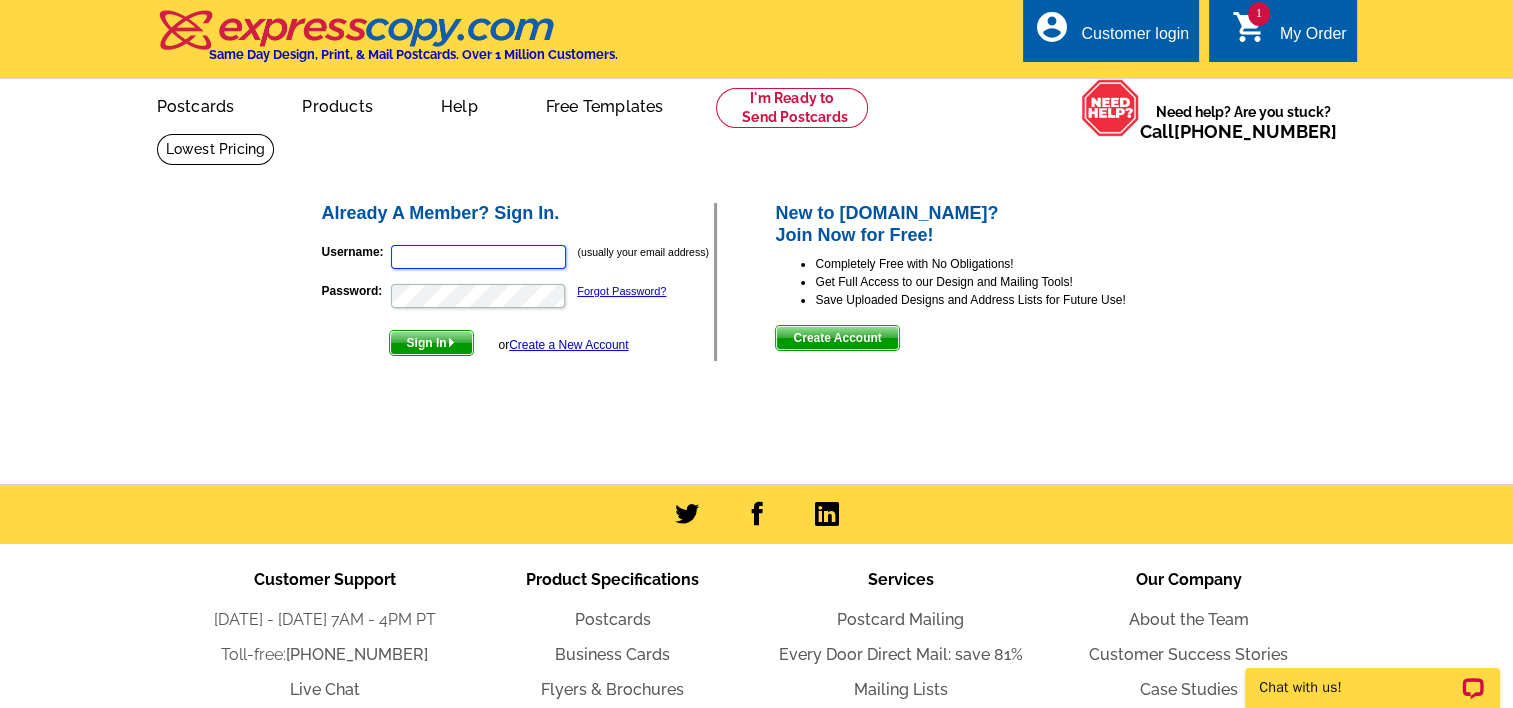 type on "[EMAIL_ADDRESS][DOMAIN_NAME]" 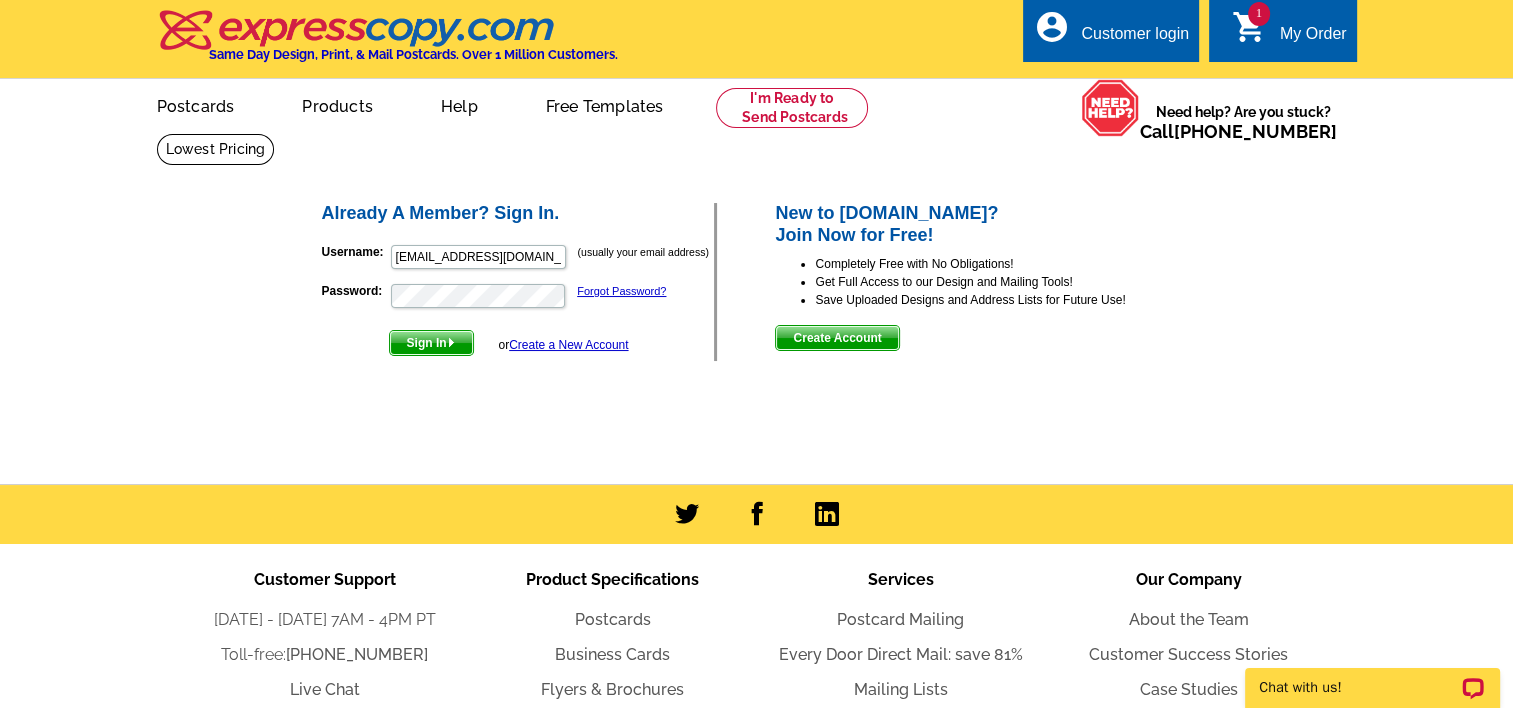 click on "Sign In" at bounding box center [431, 343] 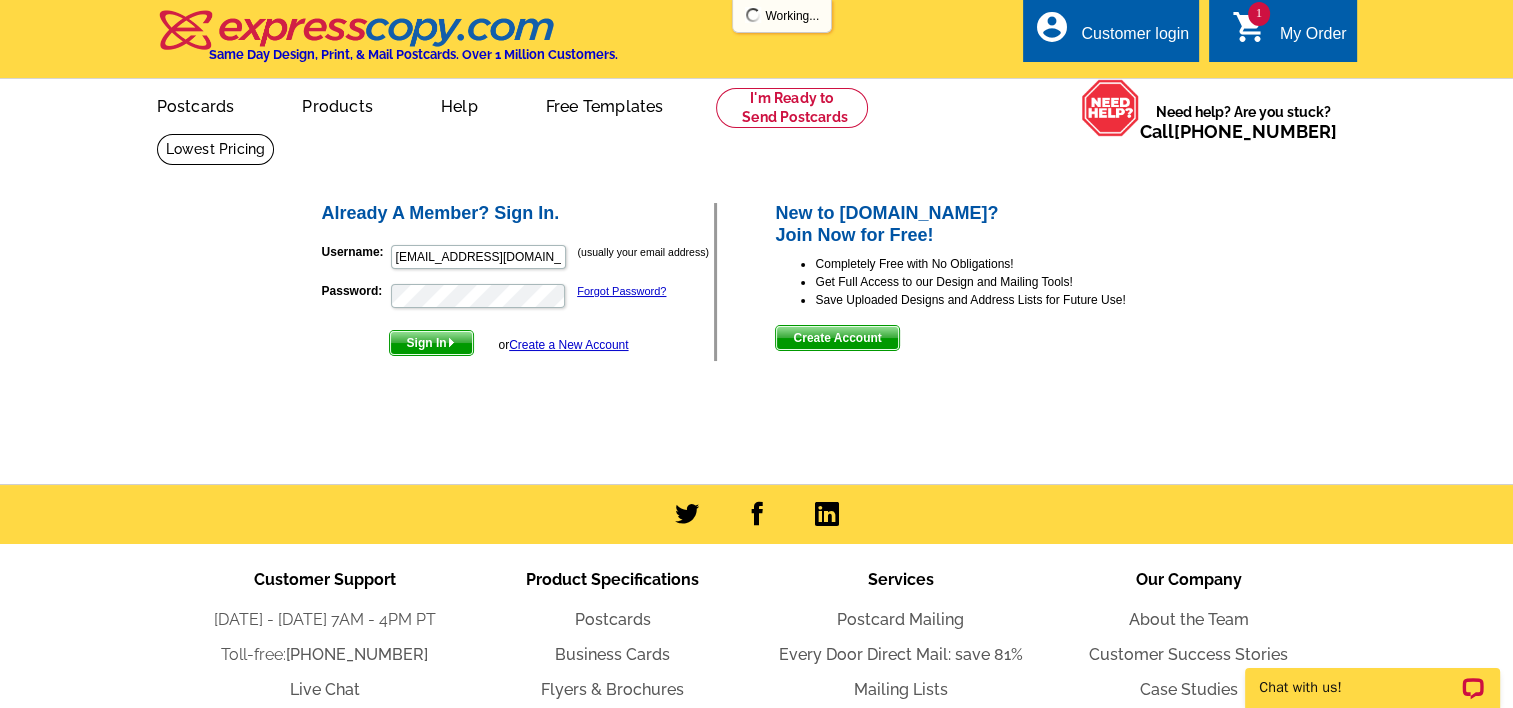 scroll, scrollTop: 0, scrollLeft: 0, axis: both 